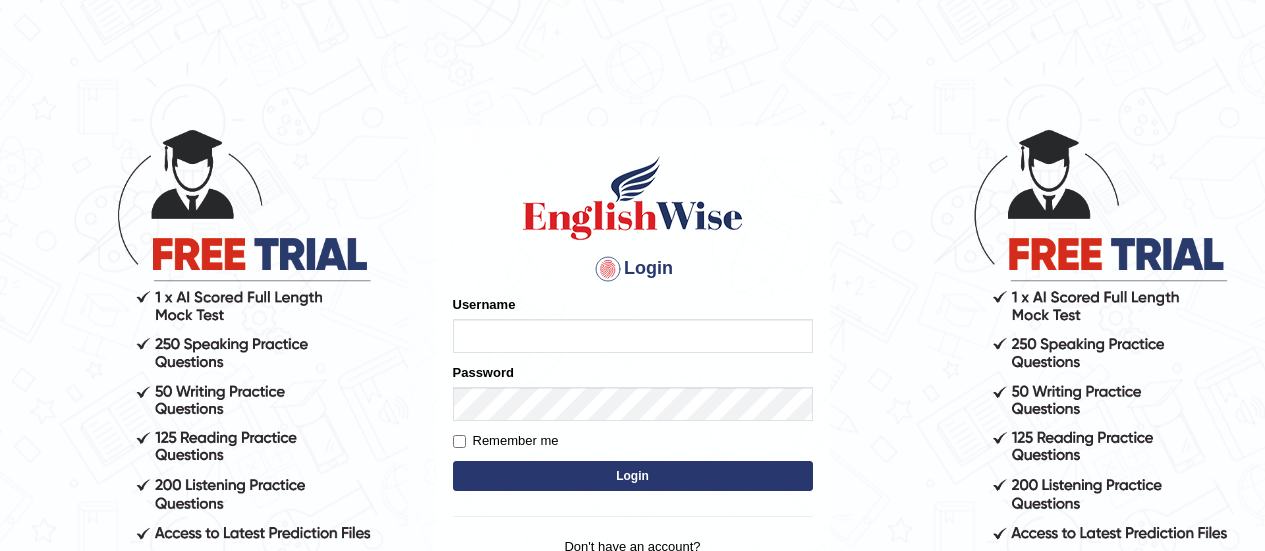 scroll, scrollTop: 0, scrollLeft: 0, axis: both 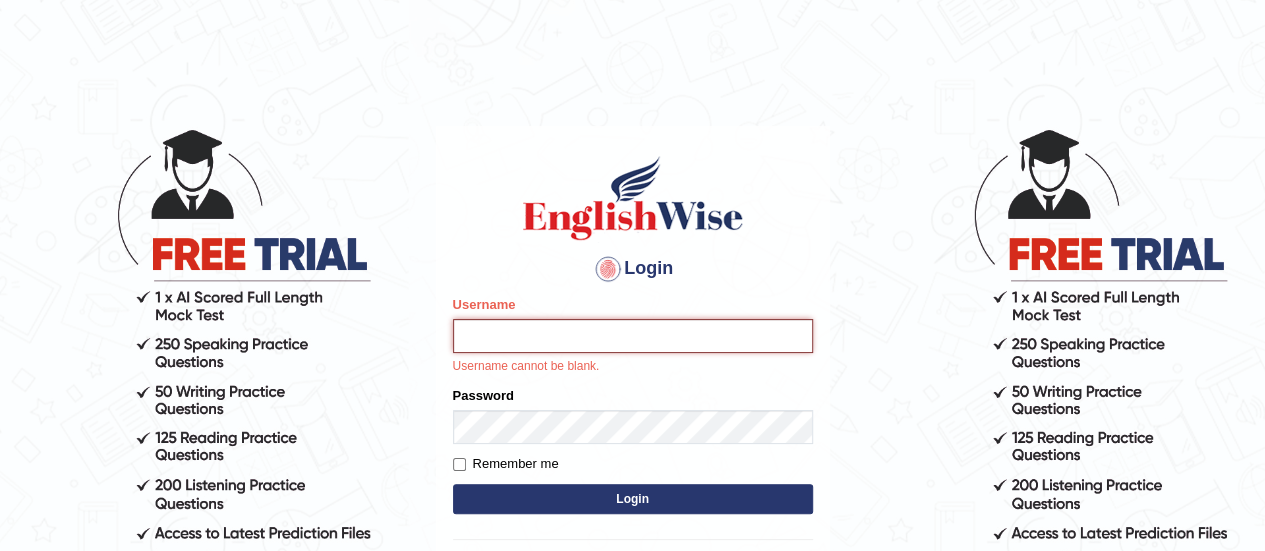 type on "Karthikeya_Inaganti" 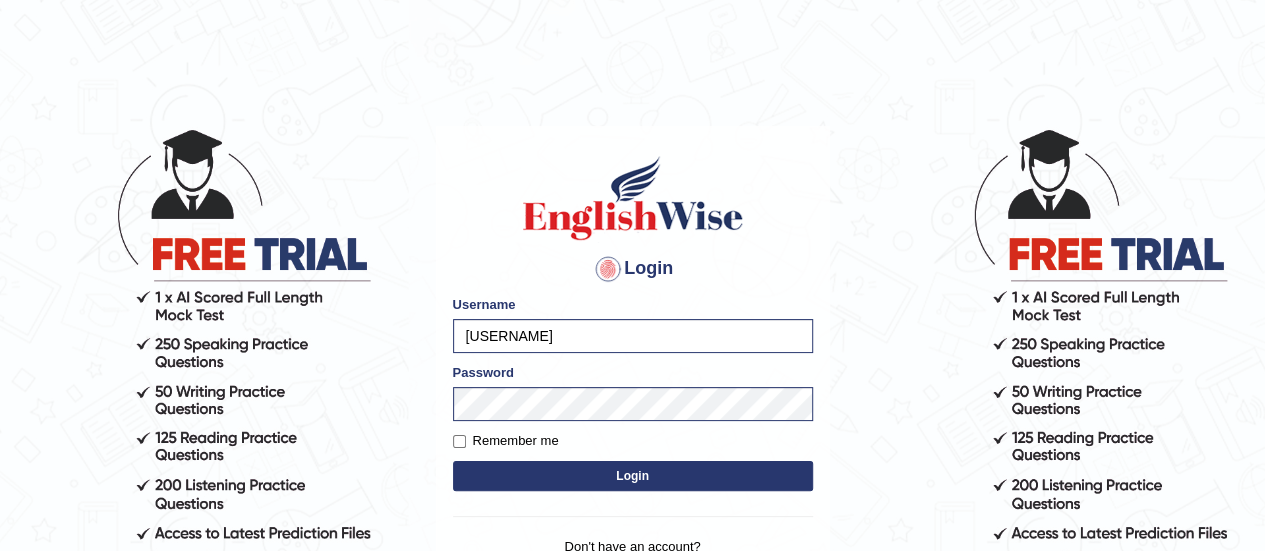 click on "Login" at bounding box center [633, 476] 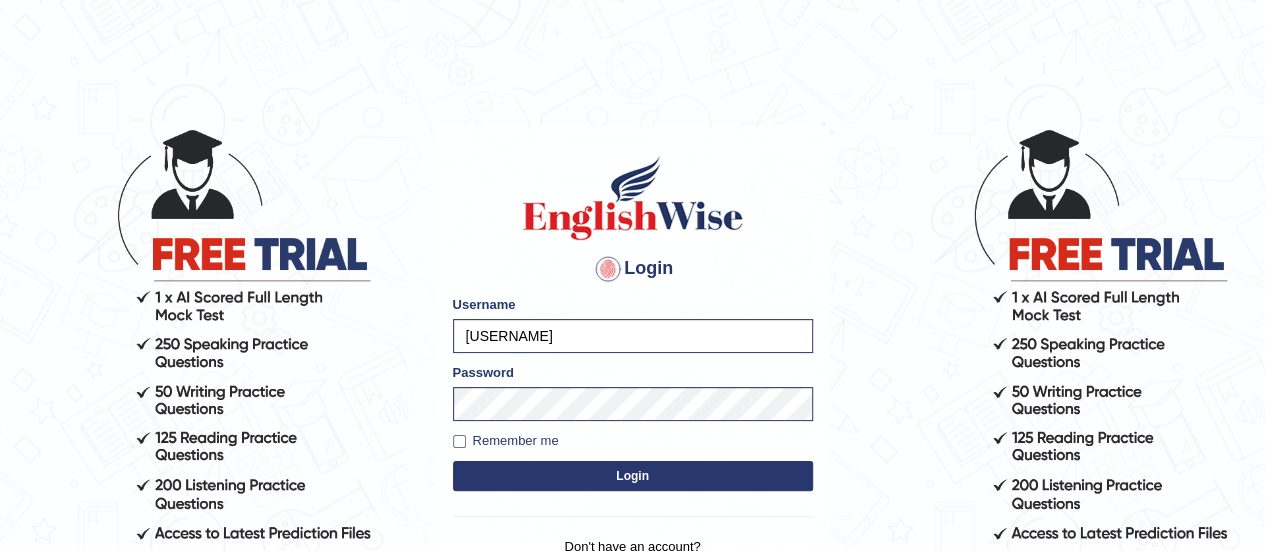 drag, startPoint x: 469, startPoint y: 451, endPoint x: 447, endPoint y: 430, distance: 30.413813 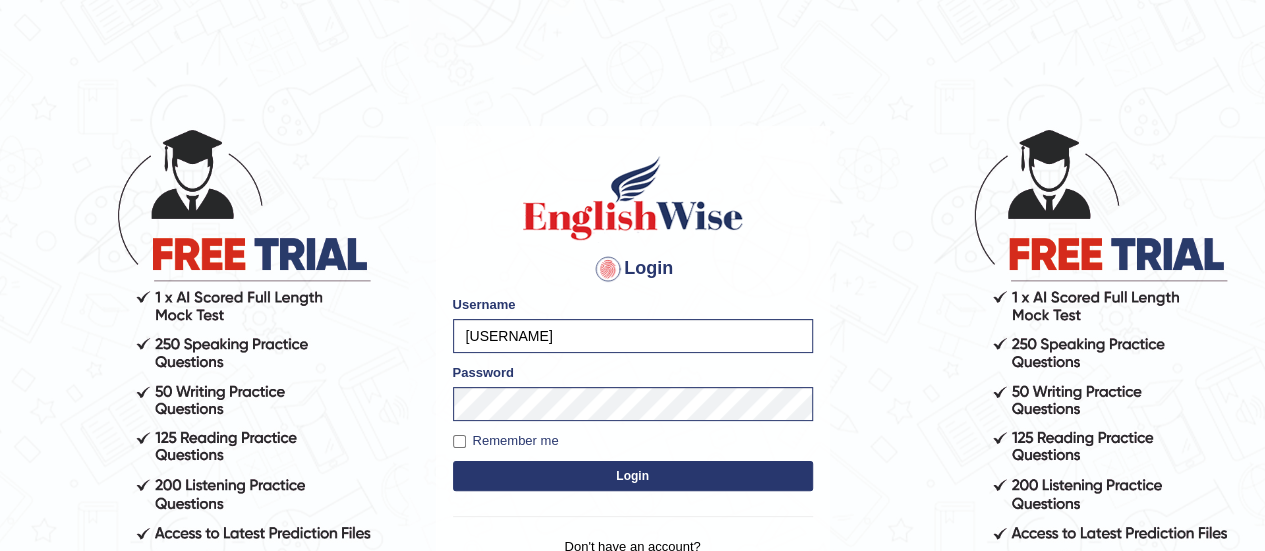 click on "Login
Please fix the following errors:
Username
Karthikeya_Inaganti
Password
Remember me
Login
Don't have an account?
Create an account
Forgot Password" at bounding box center (633, 376) 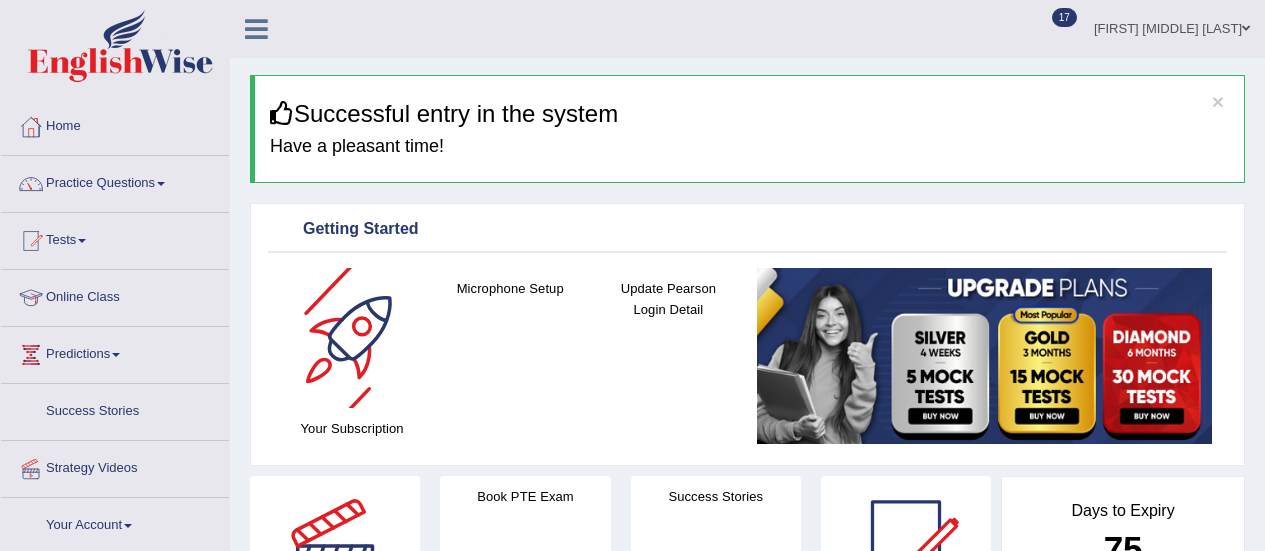 scroll, scrollTop: 0, scrollLeft: 0, axis: both 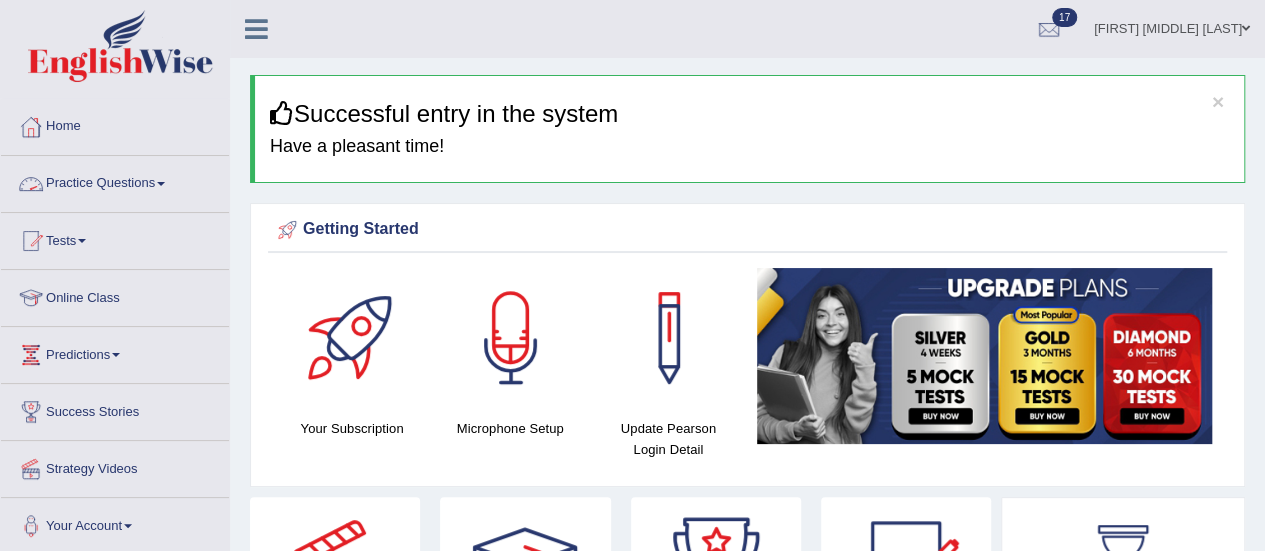 click on "Practice Questions" at bounding box center (115, 181) 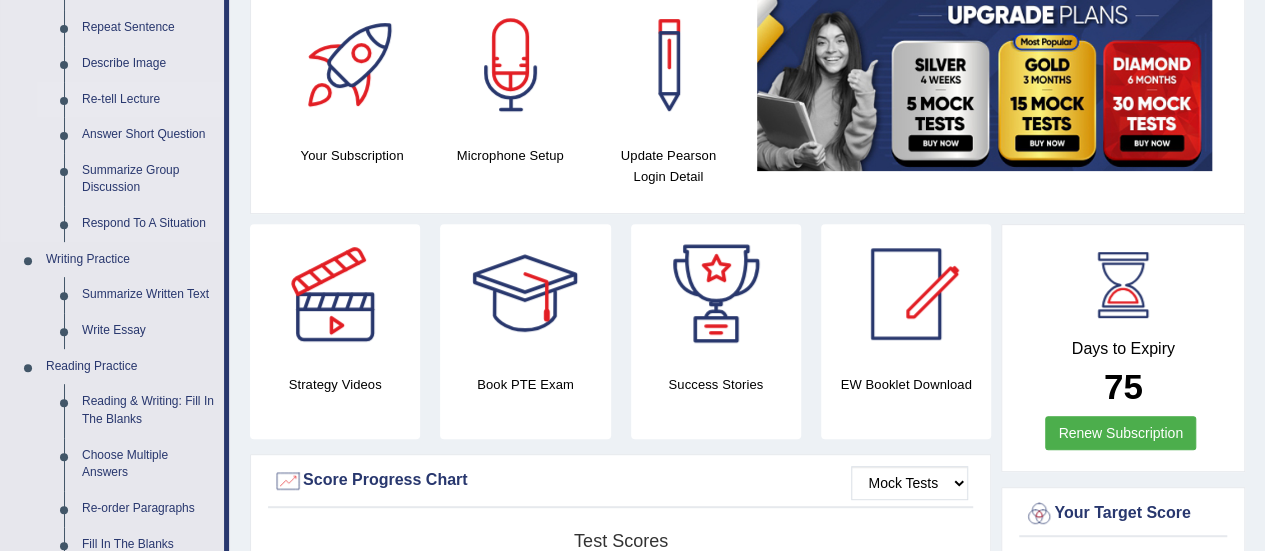 scroll, scrollTop: 275, scrollLeft: 0, axis: vertical 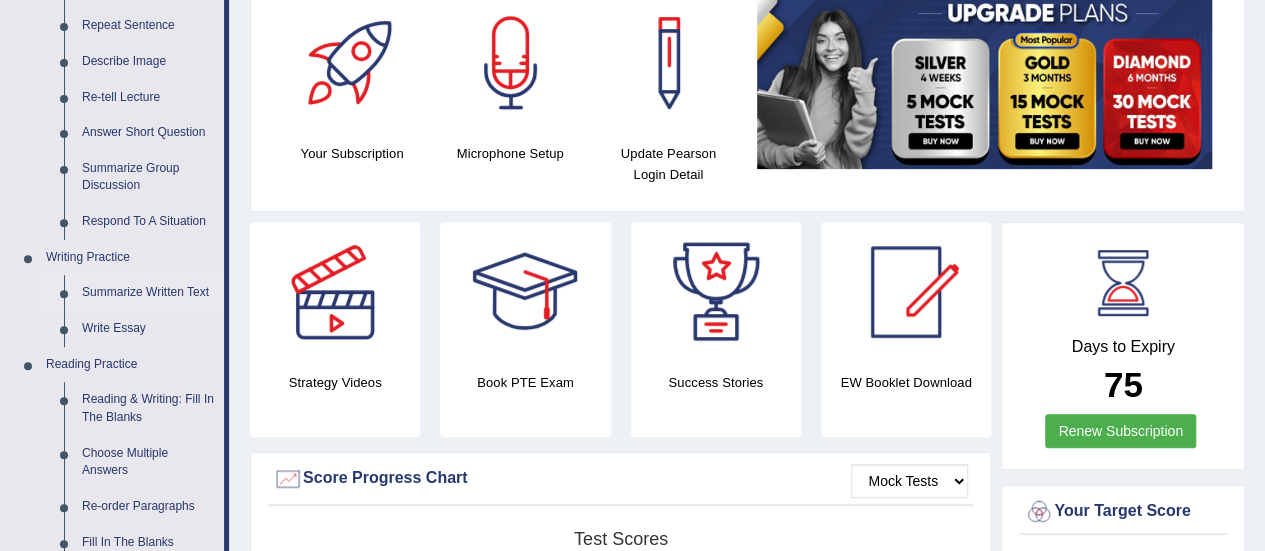 click on "Summarize Written Text" at bounding box center (148, 293) 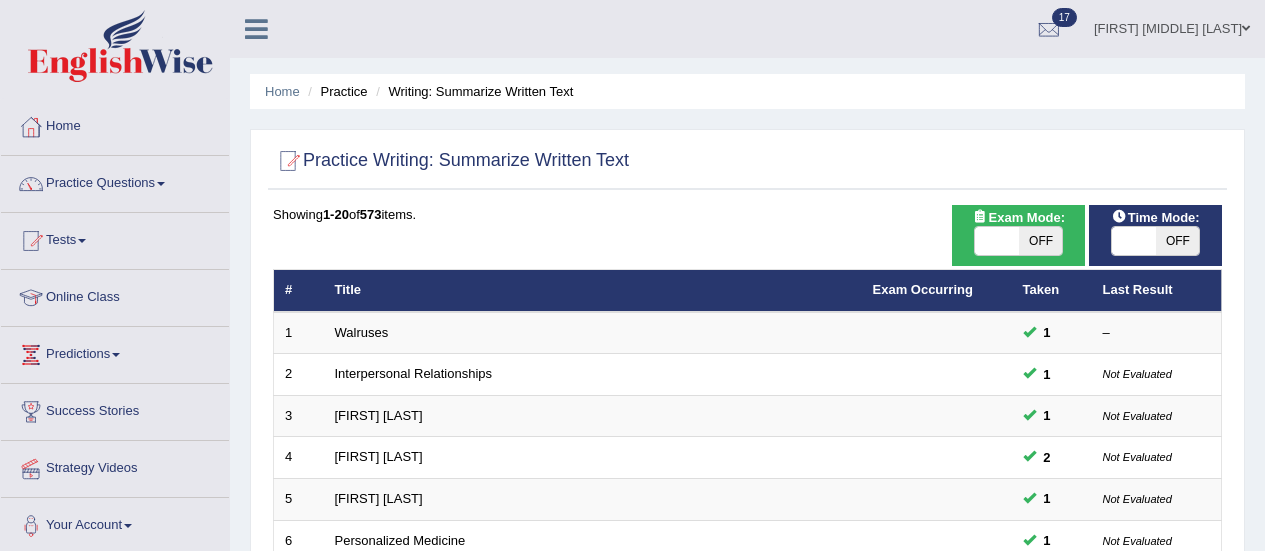 scroll, scrollTop: 0, scrollLeft: 0, axis: both 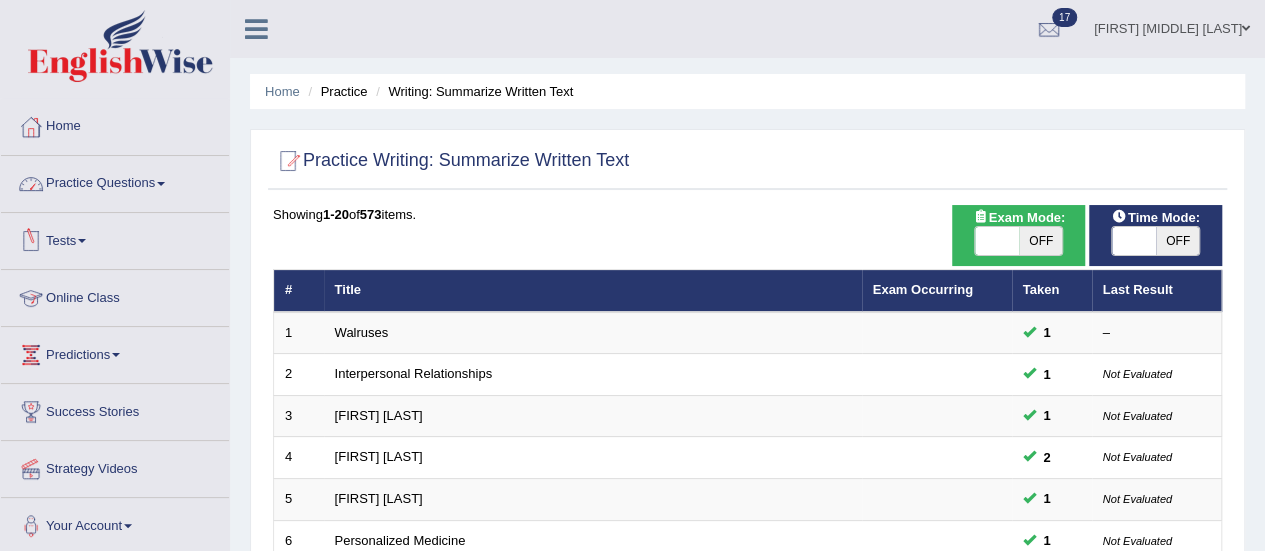 click on "Practice Questions" at bounding box center (115, 181) 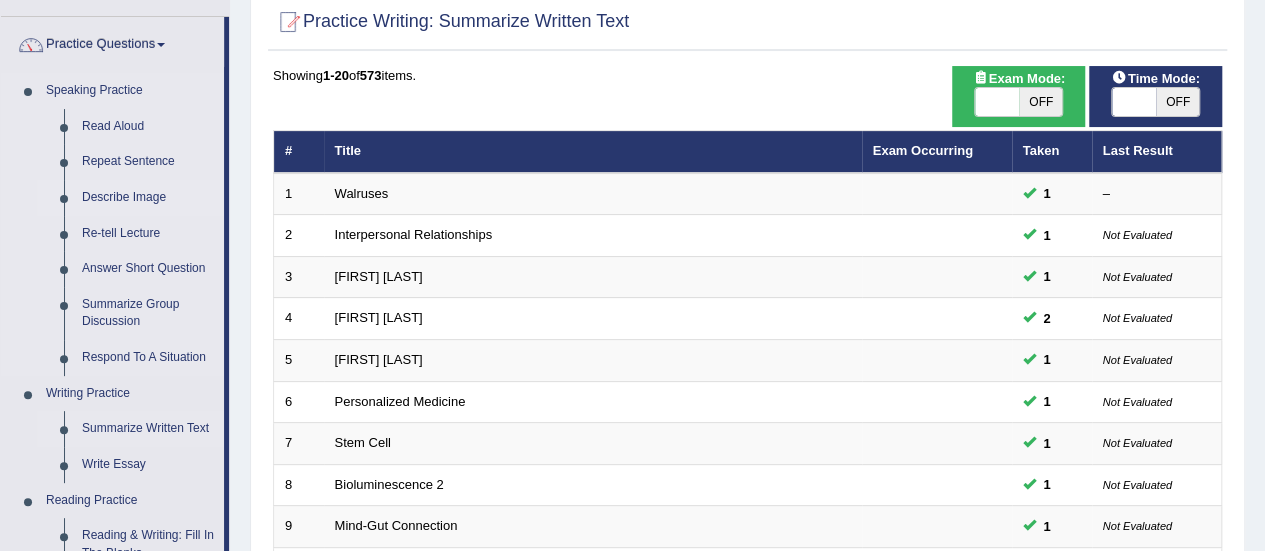 scroll, scrollTop: 129, scrollLeft: 0, axis: vertical 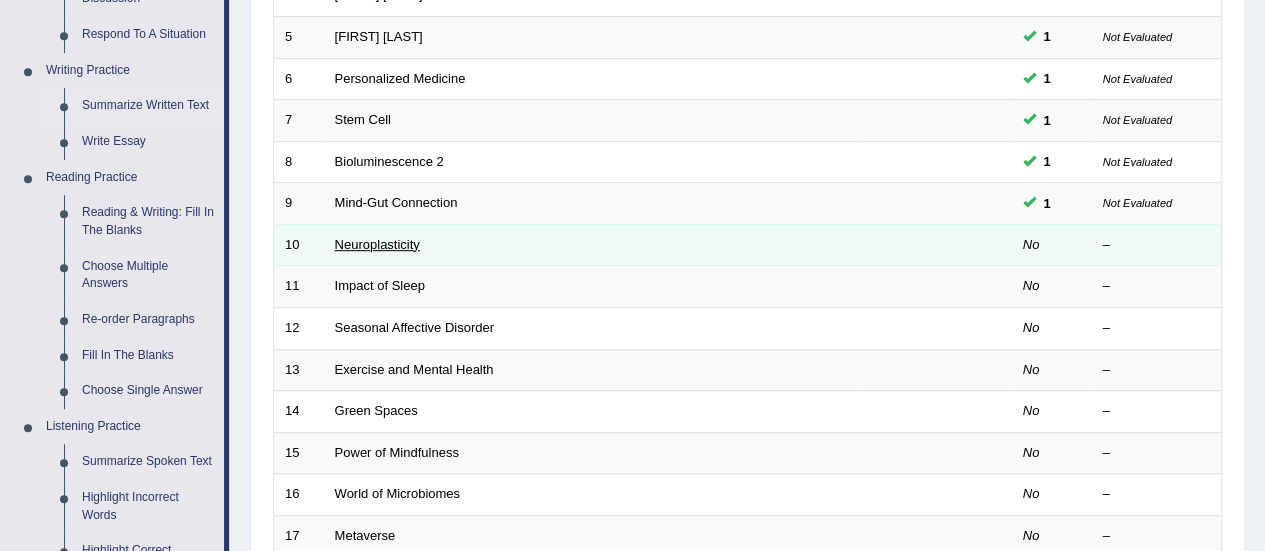 click on "Neuroplasticity" at bounding box center [377, 244] 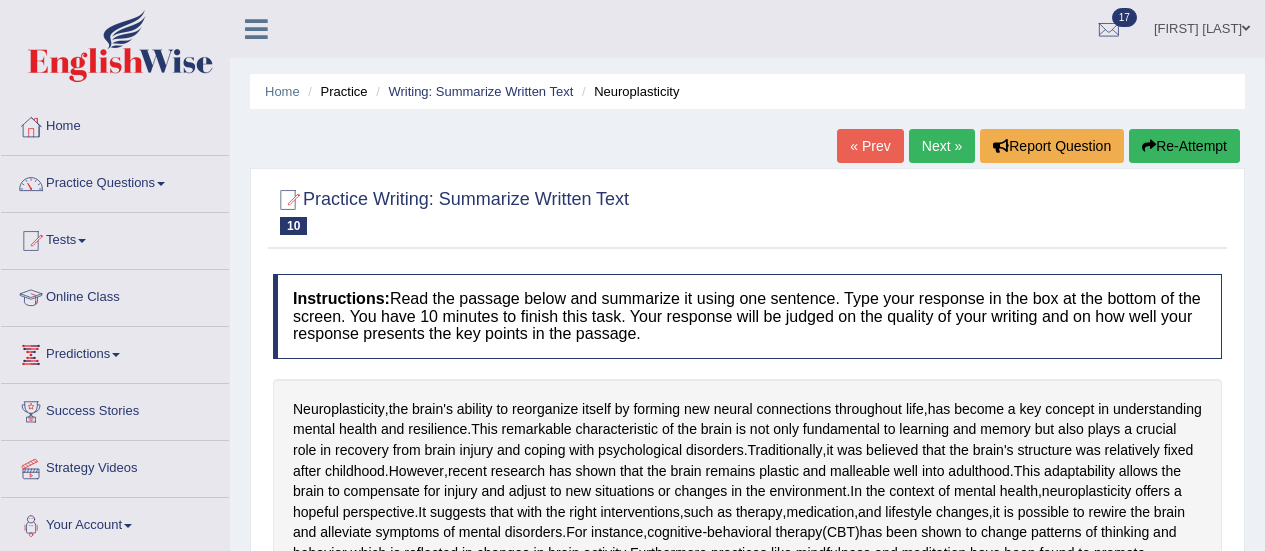 scroll, scrollTop: 323, scrollLeft: 0, axis: vertical 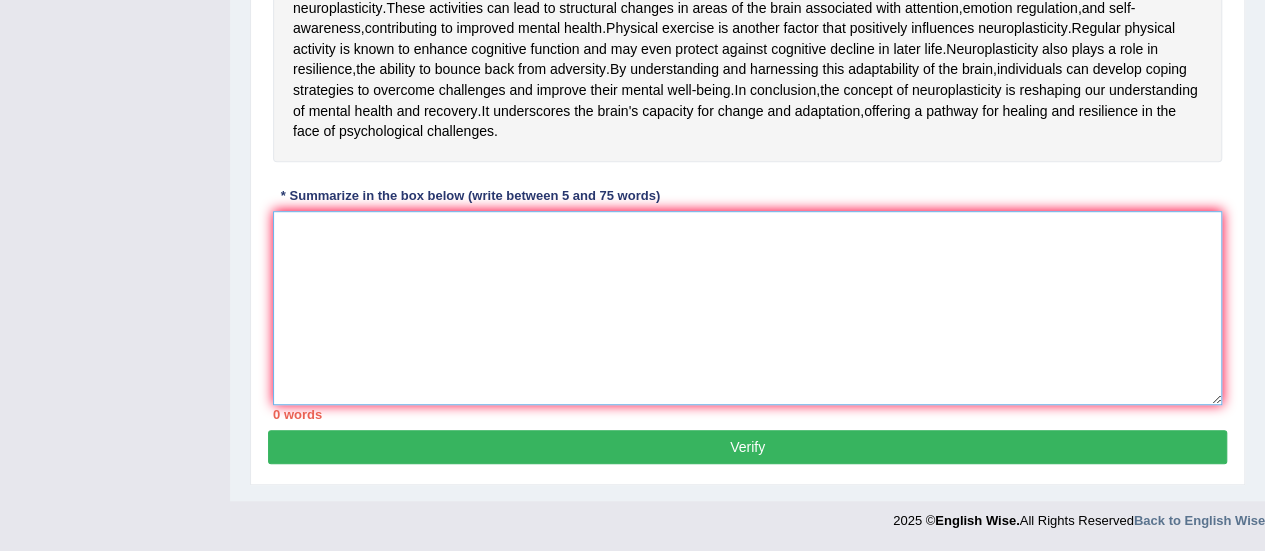 click at bounding box center [747, 308] 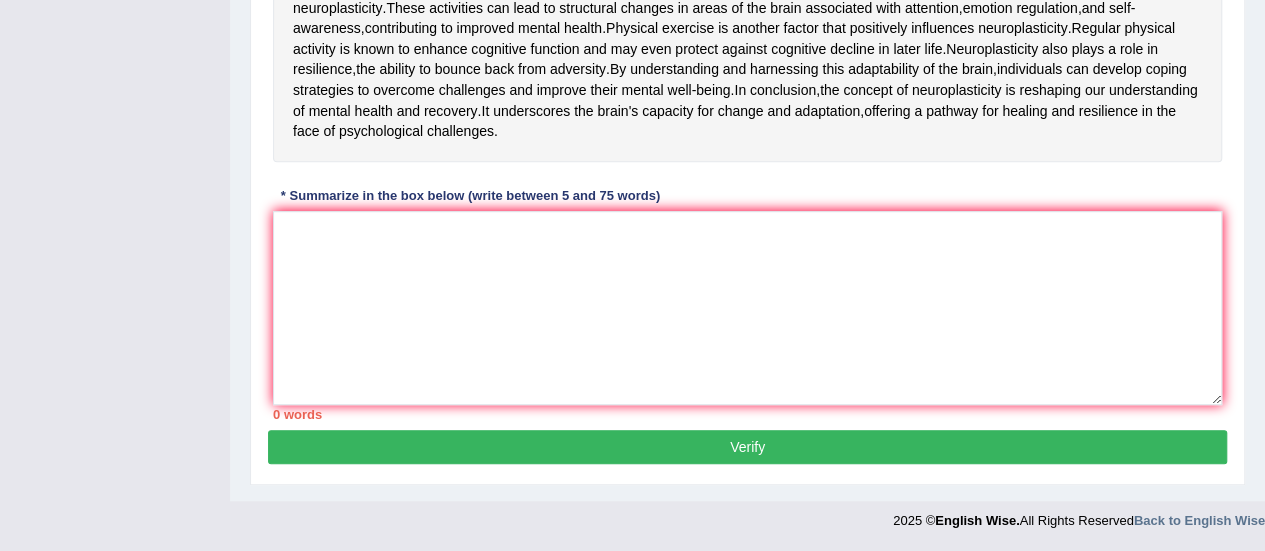 drag, startPoint x: 468, startPoint y: 181, endPoint x: 566, endPoint y: 237, distance: 112.871605 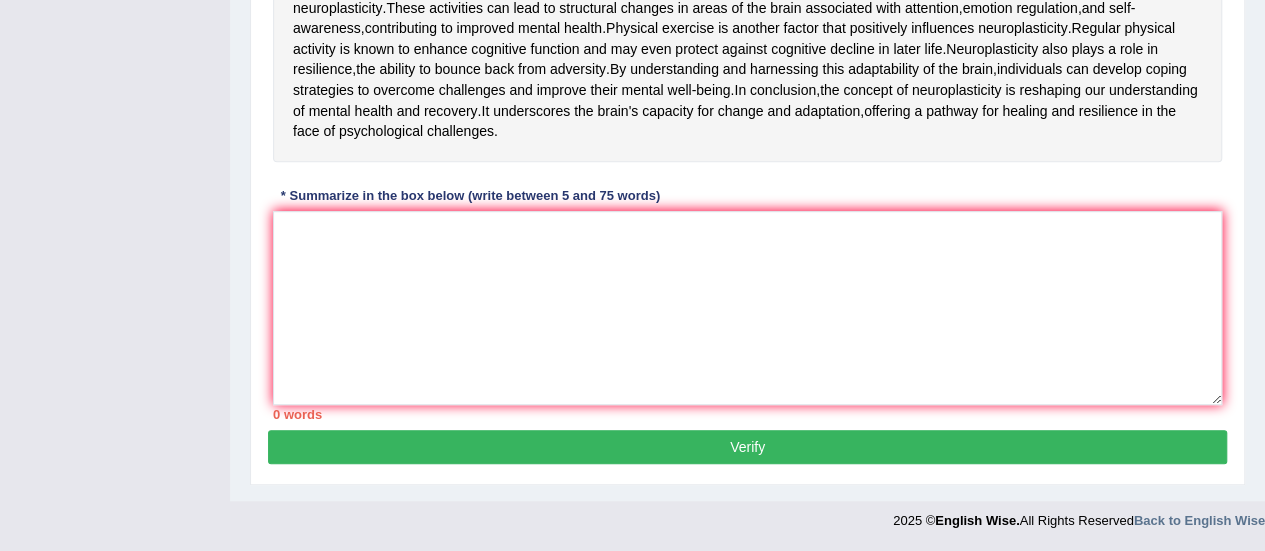 scroll, scrollTop: 726, scrollLeft: 0, axis: vertical 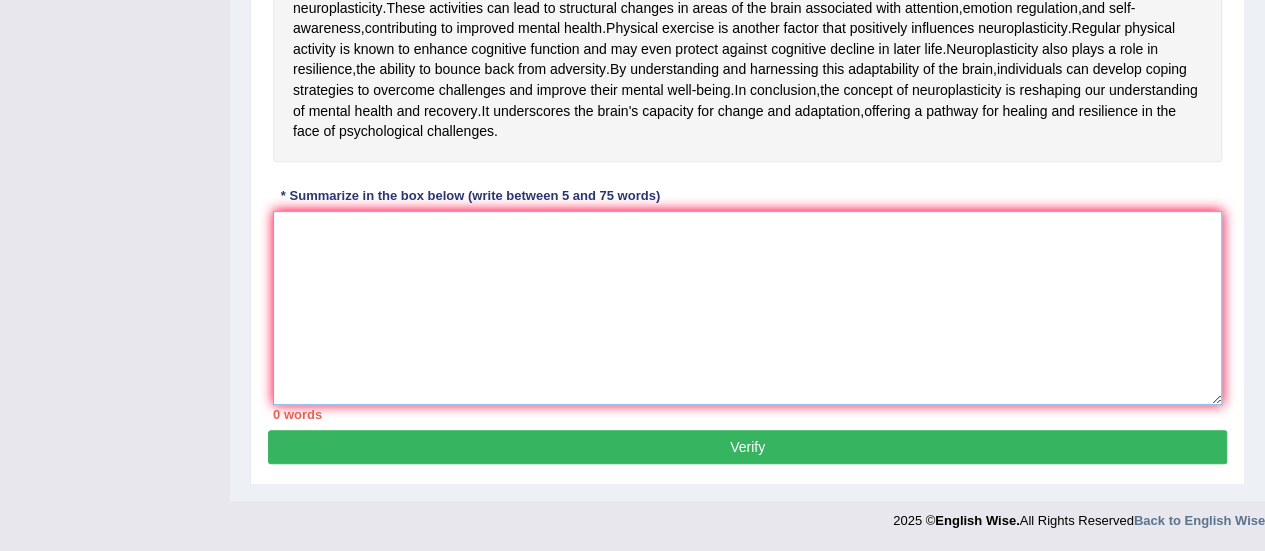click at bounding box center [747, 308] 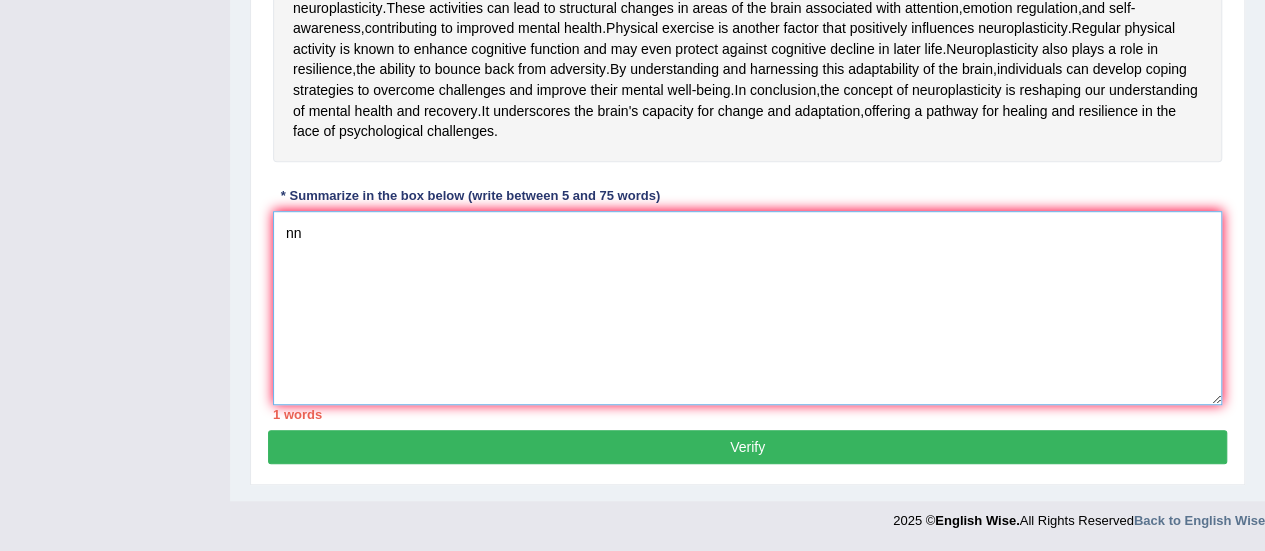 type on "n" 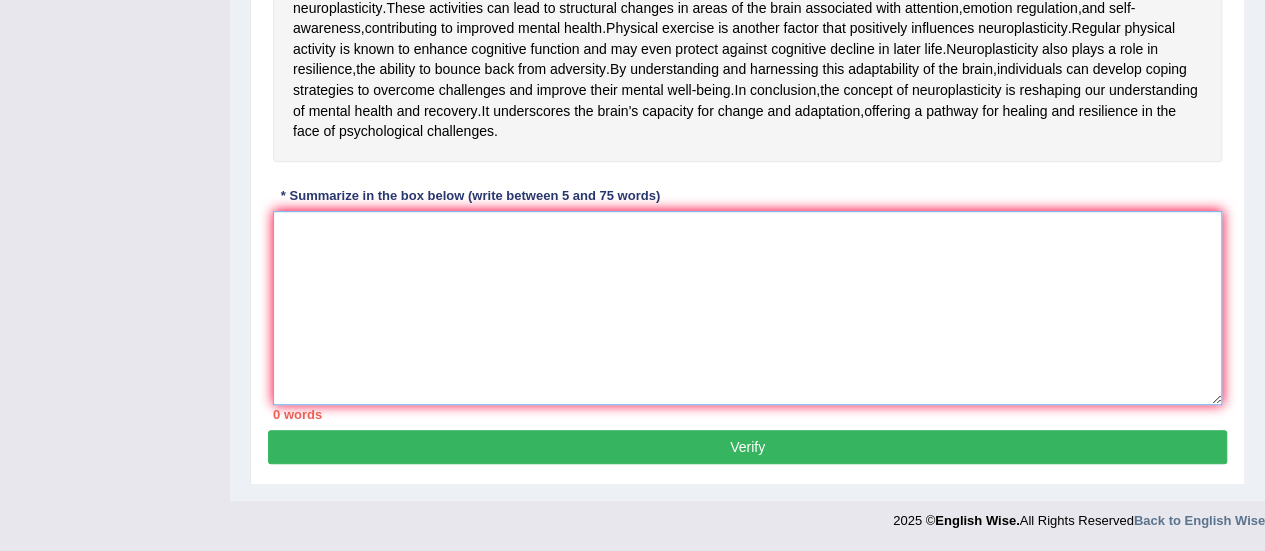 scroll, scrollTop: 670, scrollLeft: 0, axis: vertical 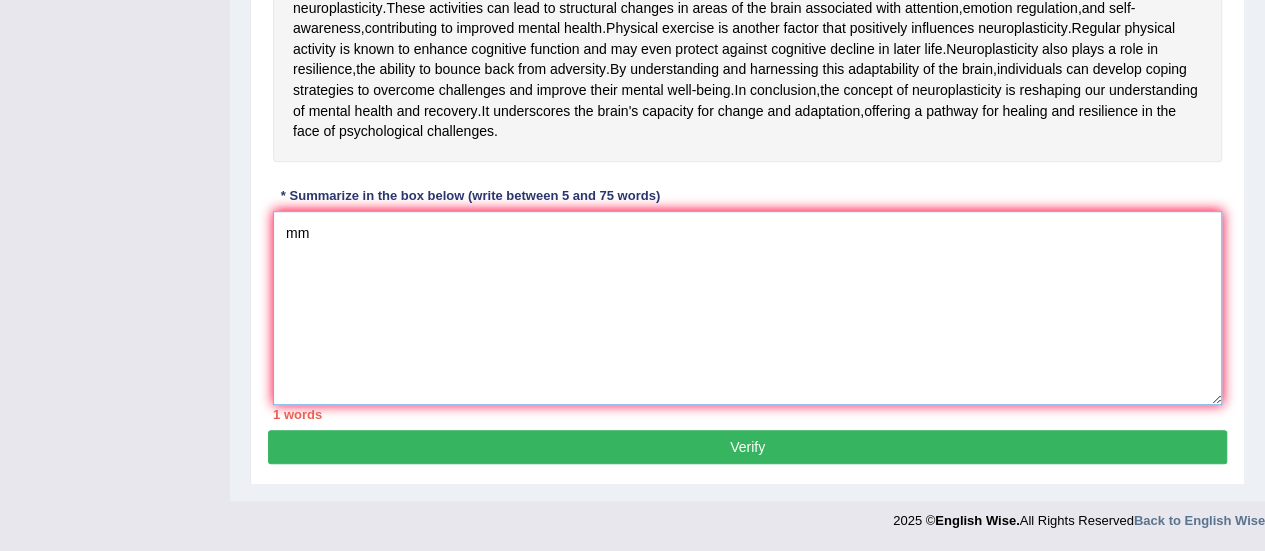 type on "m" 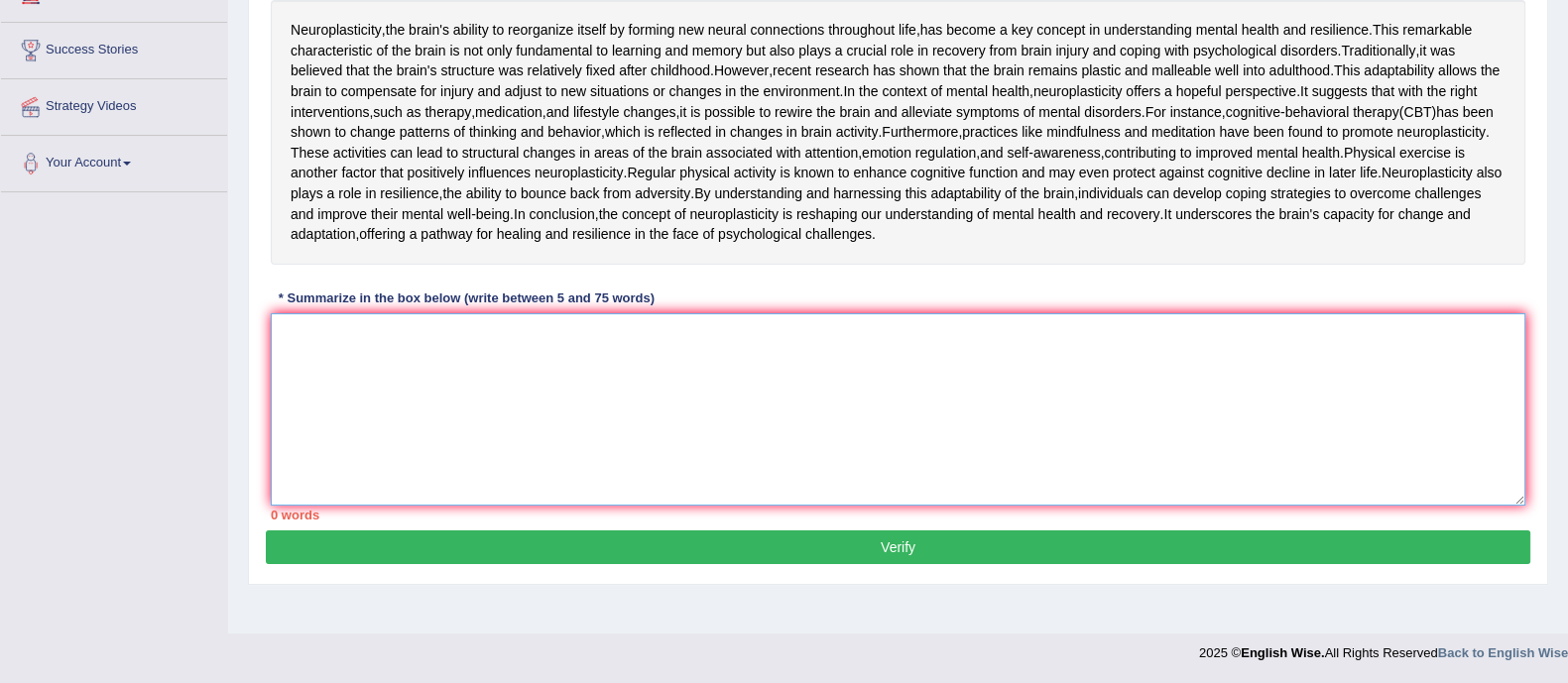 scroll, scrollTop: 421, scrollLeft: 0, axis: vertical 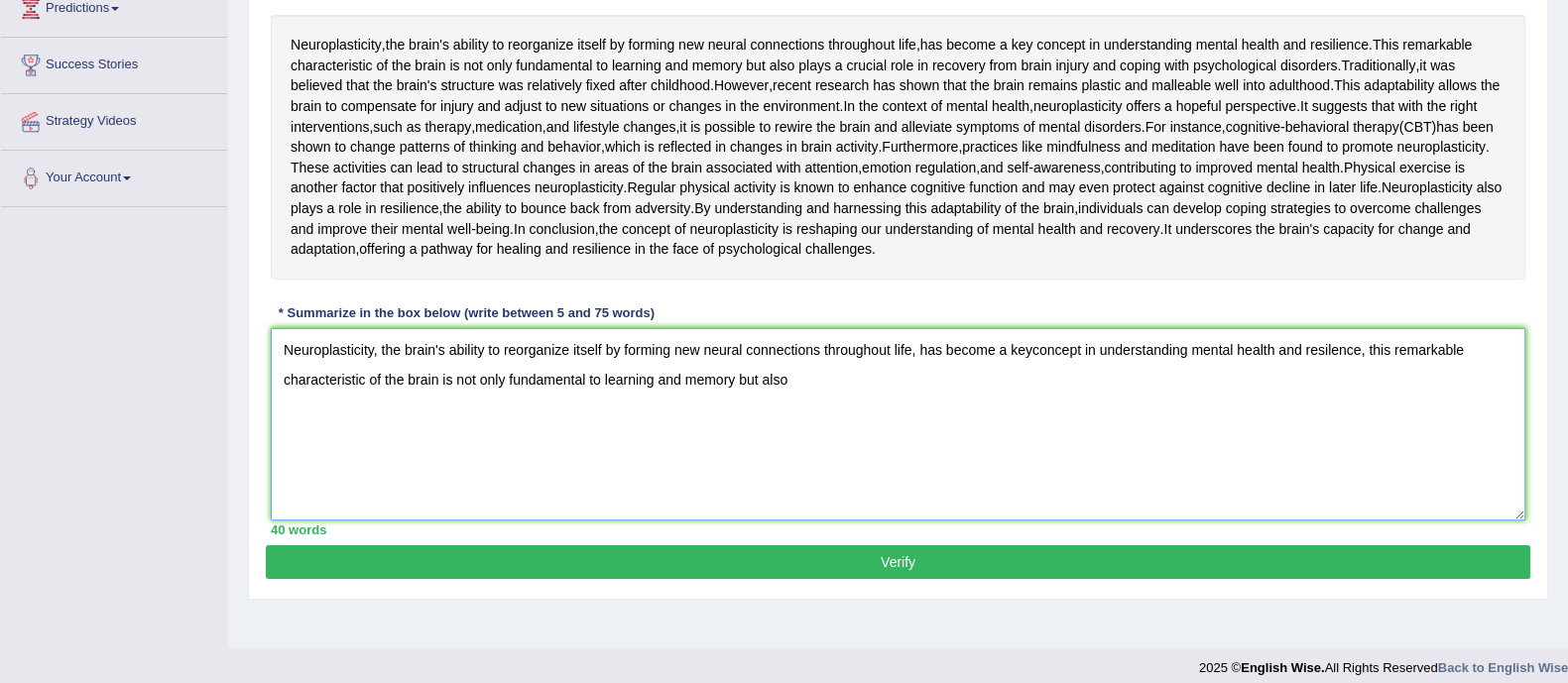 drag, startPoint x: 1370, startPoint y: 551, endPoint x: 1394, endPoint y: 576, distance: 34.65545 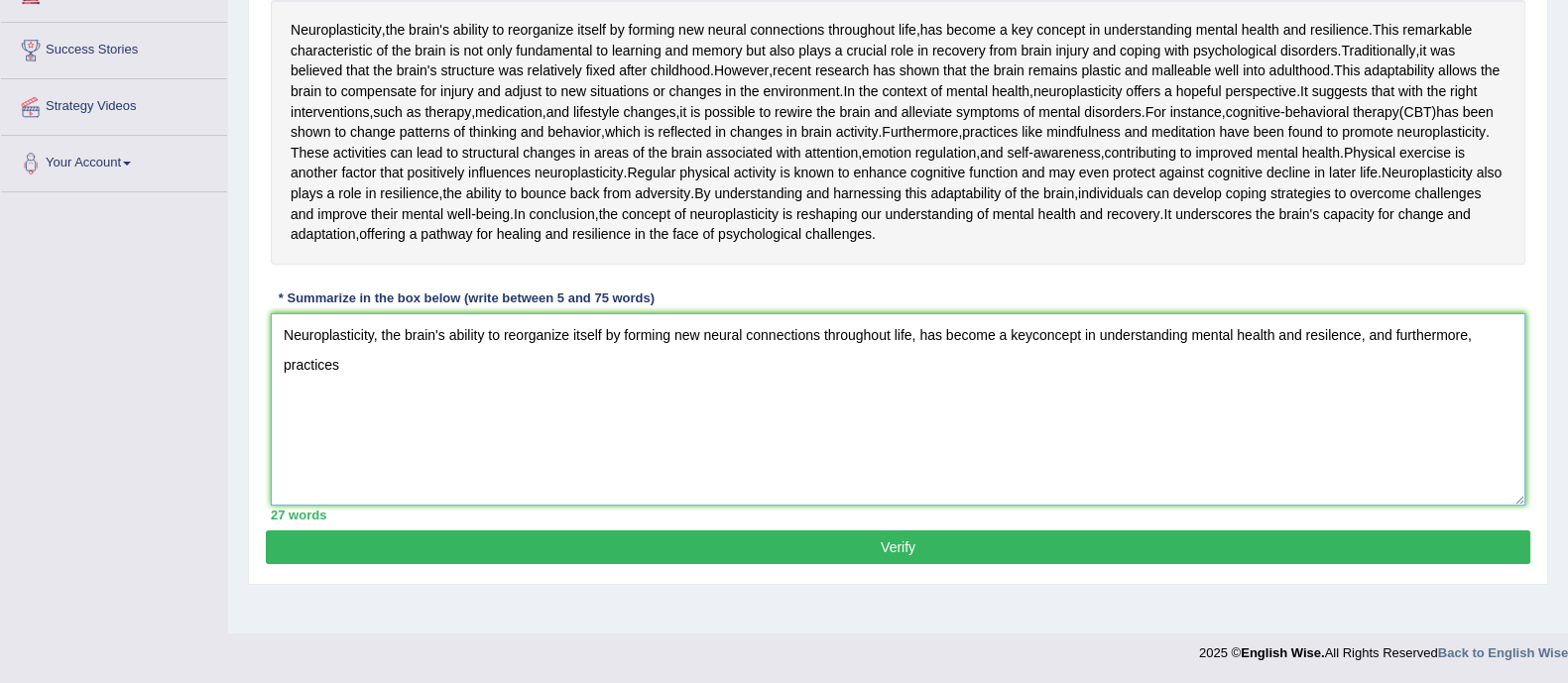scroll, scrollTop: 405, scrollLeft: 0, axis: vertical 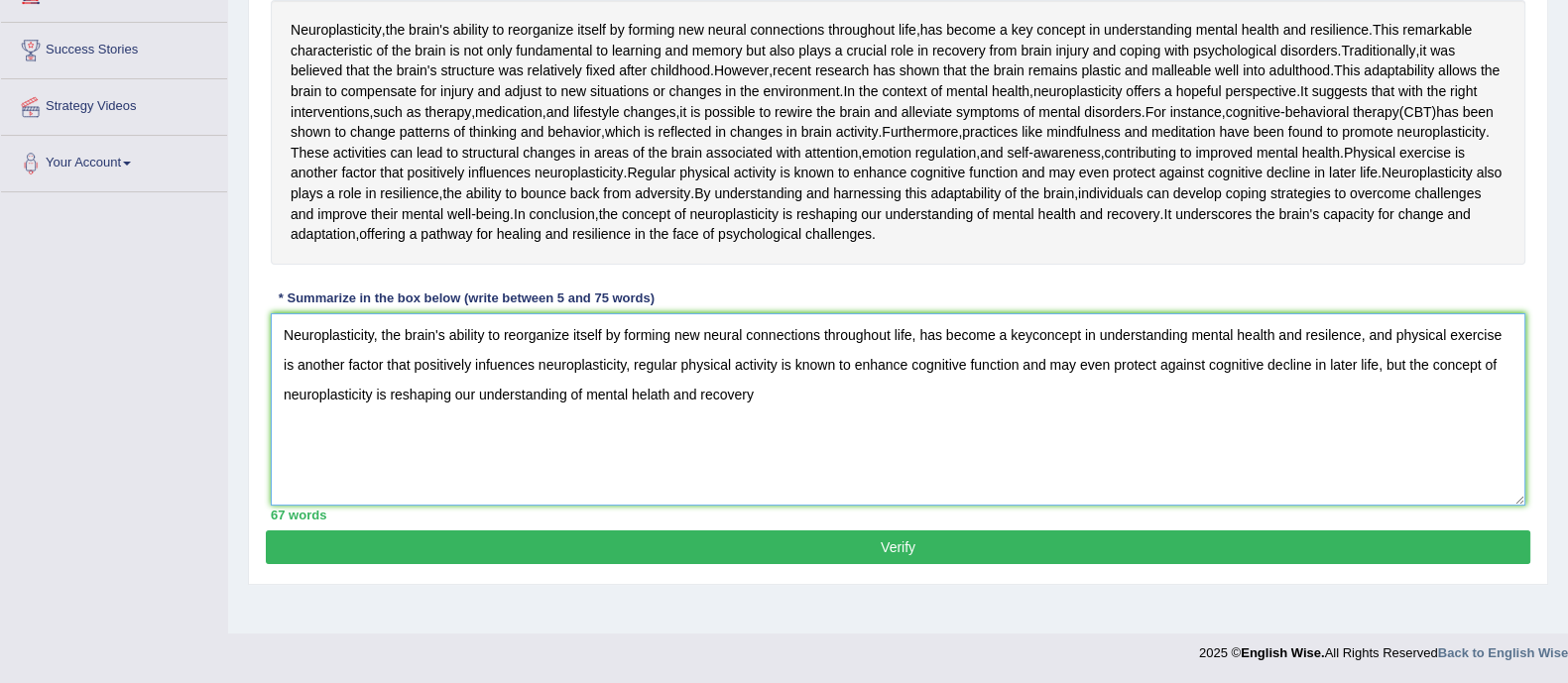 type on "Neuroplasticity, the brain's ability to reorganize itself by forming new neural connections throughout life, has become a keyconcept in understanding mental health and resilence, and physical exercise is another factor that positively infuences neuroplasticity, regular physical activity is known to enhance cognitive function and may even protect against cognitive decline in later life, but the concept of neuroplasticity is reshaping our understanding of mental helath and recovery" 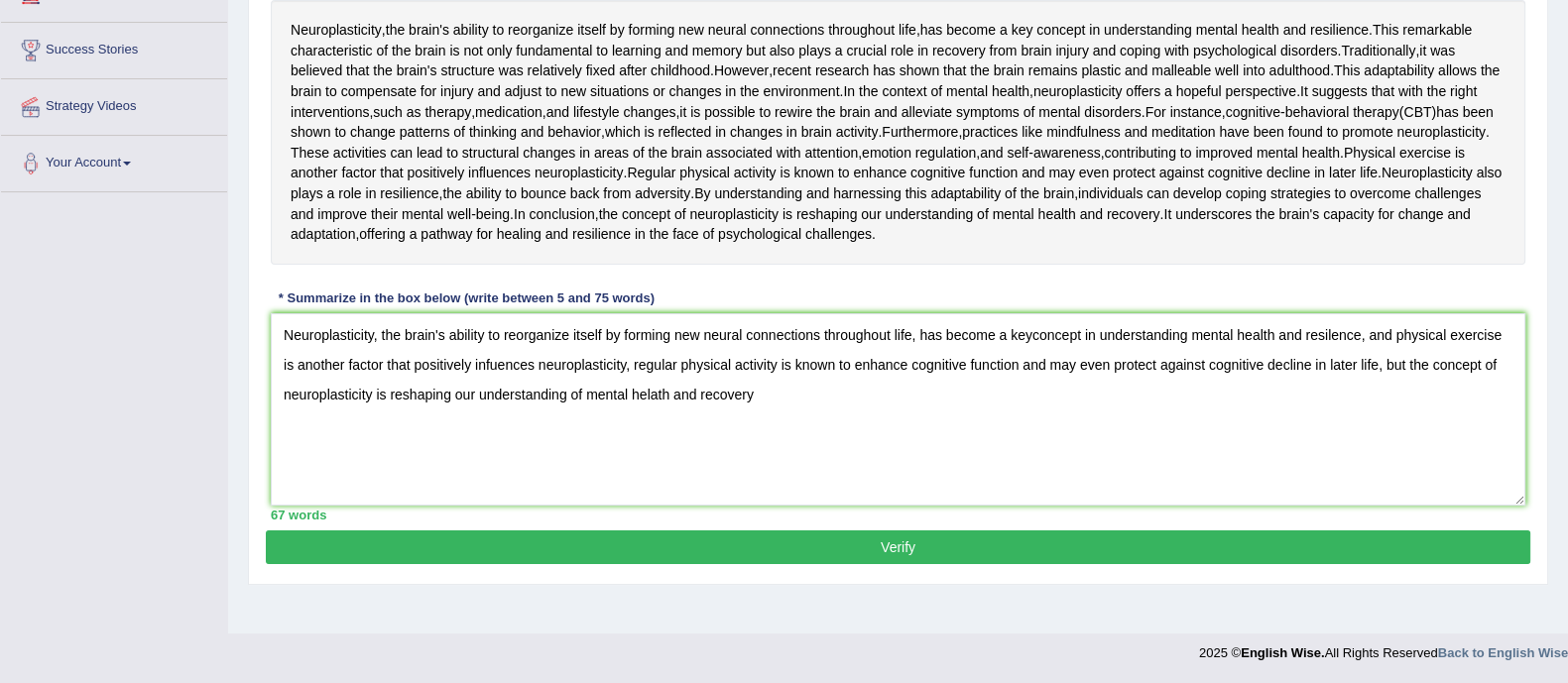 click on "Verify" at bounding box center (898, 547) 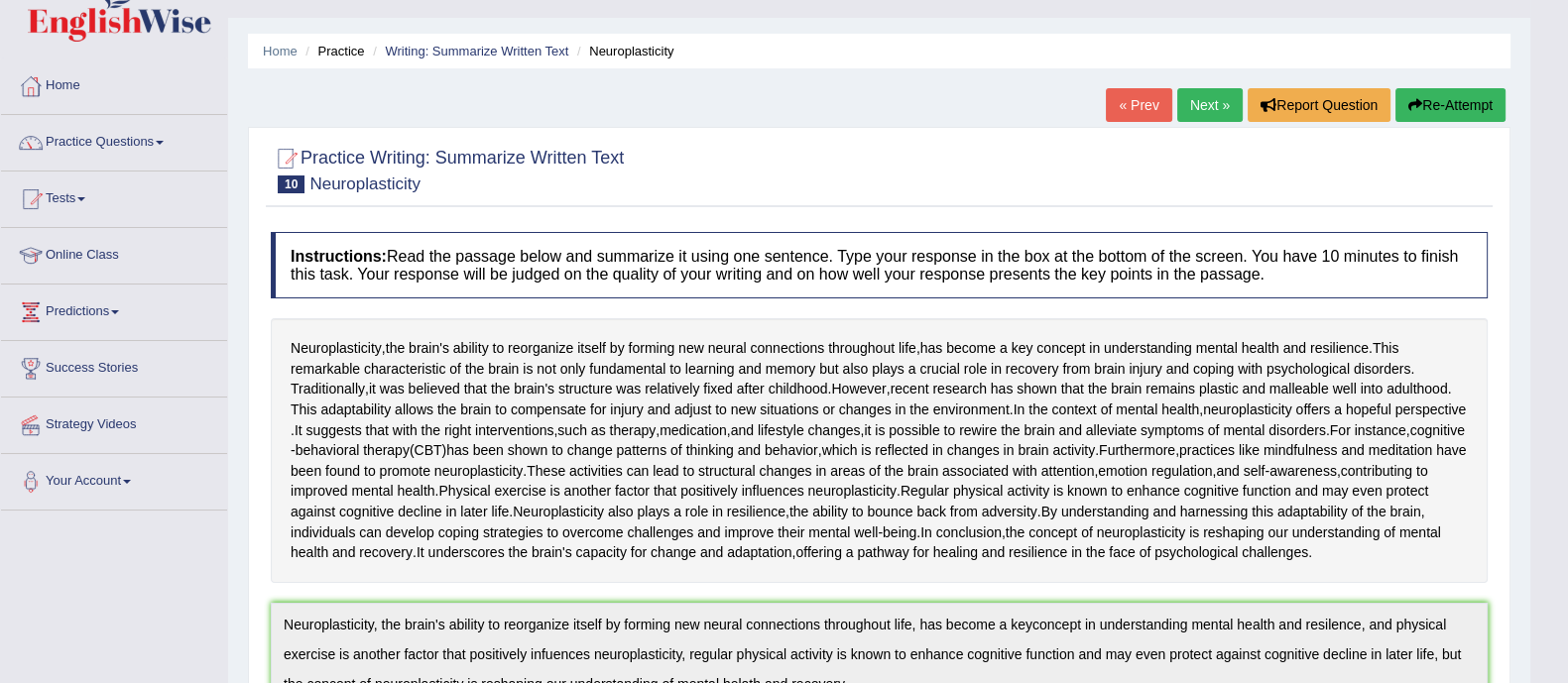 scroll, scrollTop: 0, scrollLeft: 0, axis: both 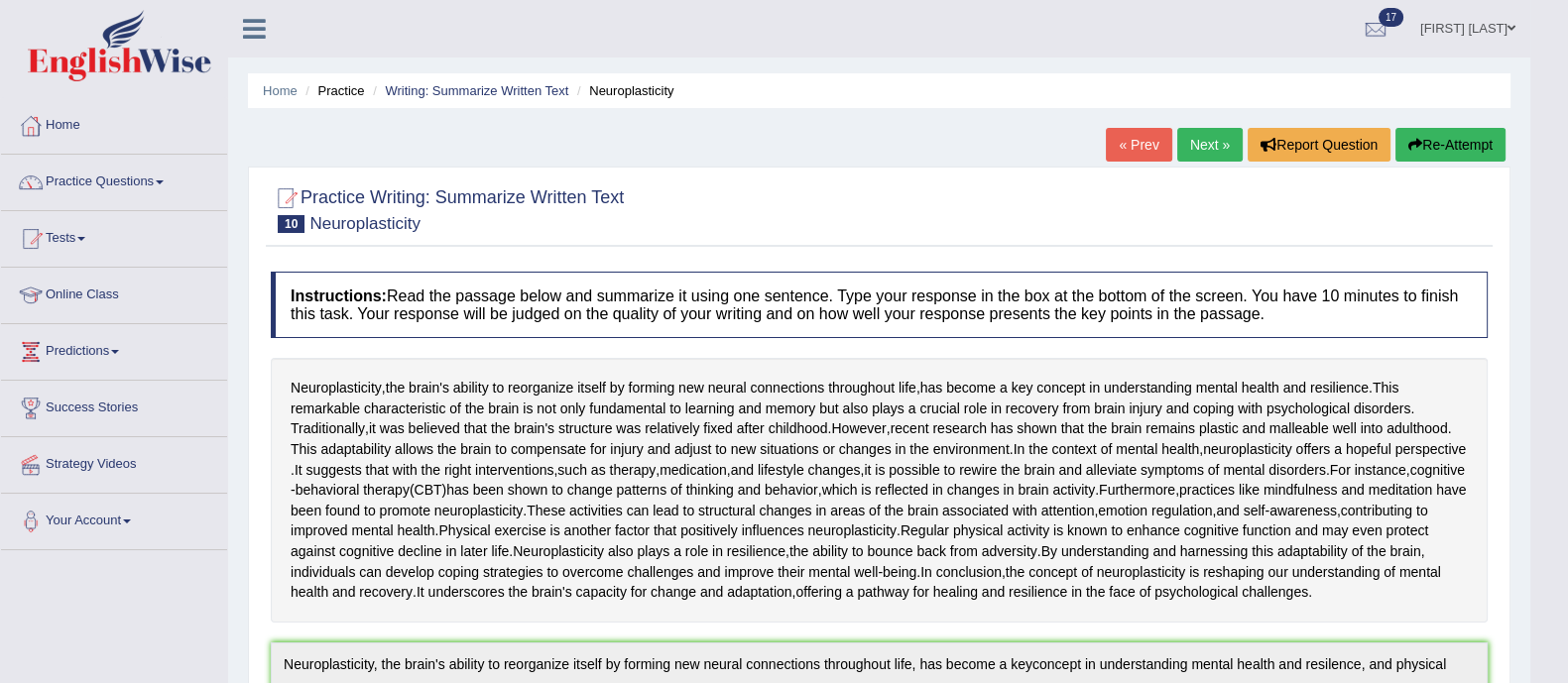 click on "Re-Attempt" at bounding box center (1450, 145) 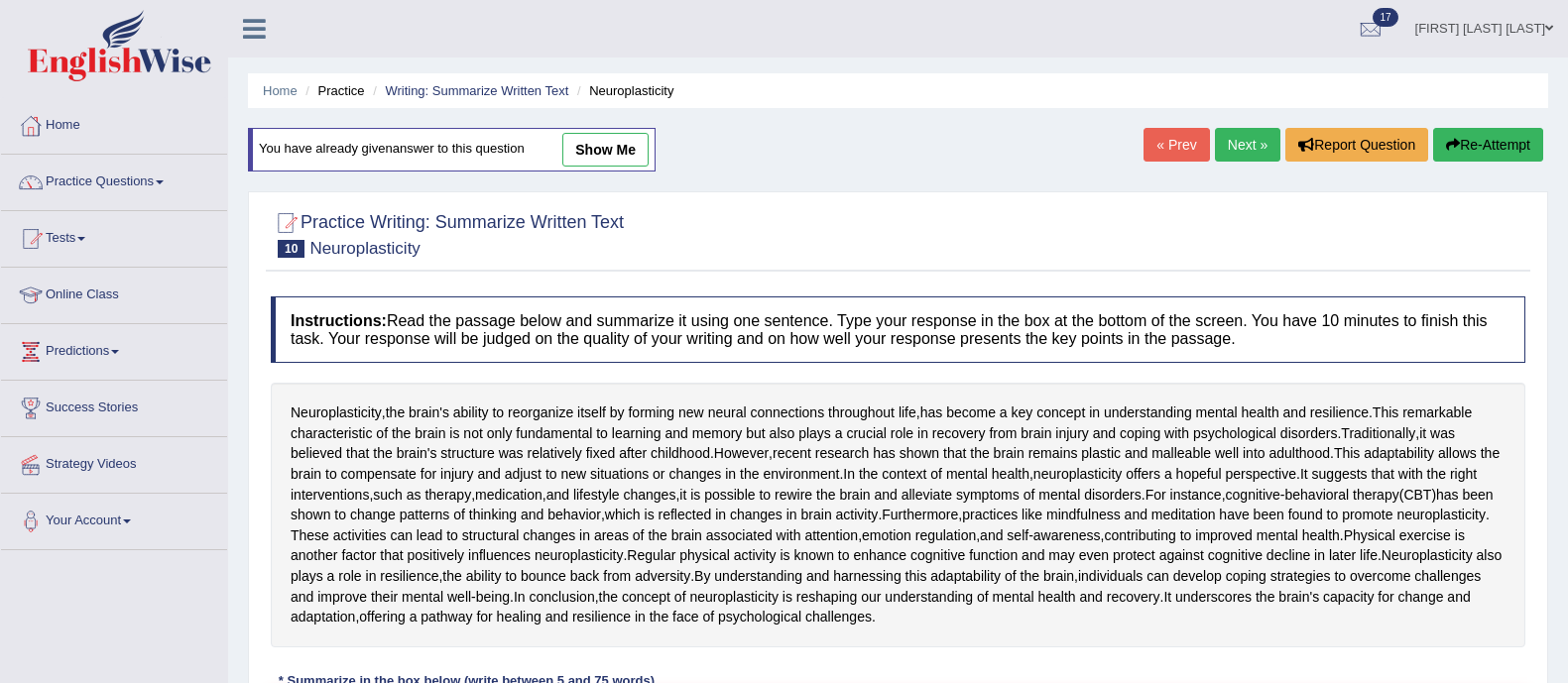 scroll, scrollTop: 551, scrollLeft: 0, axis: vertical 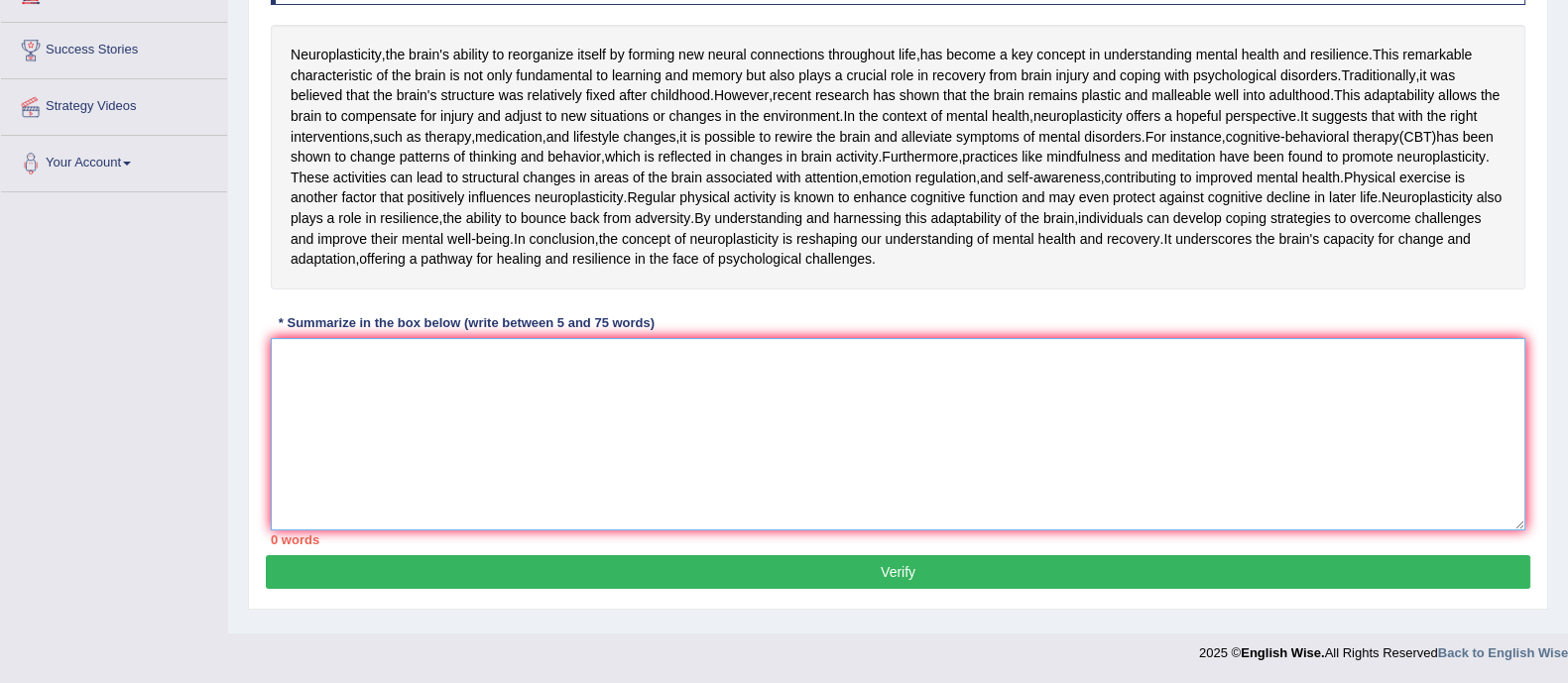 click at bounding box center [898, 434] 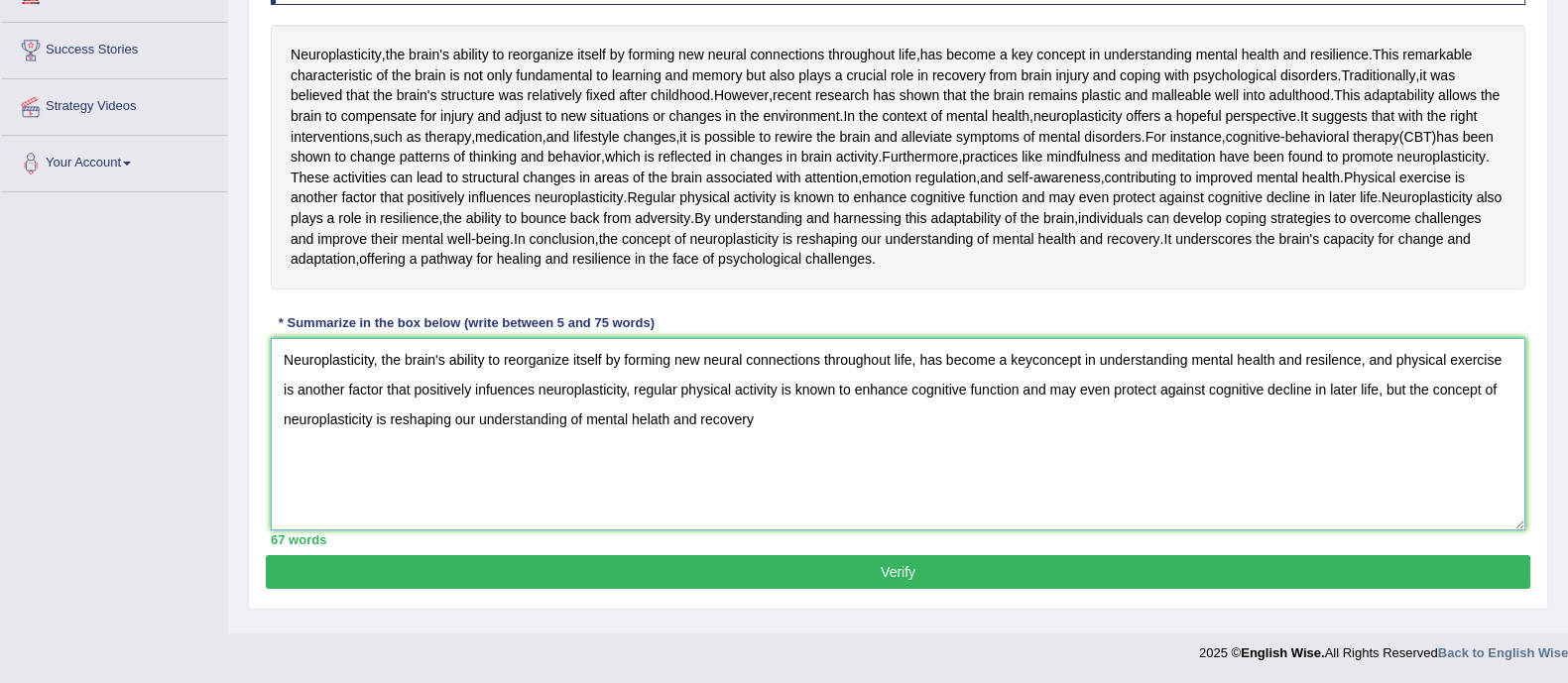 click on "Neuroplasticity, the brain's ability to reorganize itself by forming new neural connections throughout life, has become a keyconcept in understanding mental health and resilence, and physical exercise is another factor that positively infuences neuroplasticity, regular physical activity is known to enhance cognitive function and may even protect against cognitive decline in later life, but the concept of neuroplasticity is reshaping our understanding of mental helath and recovery" at bounding box center [898, 434] 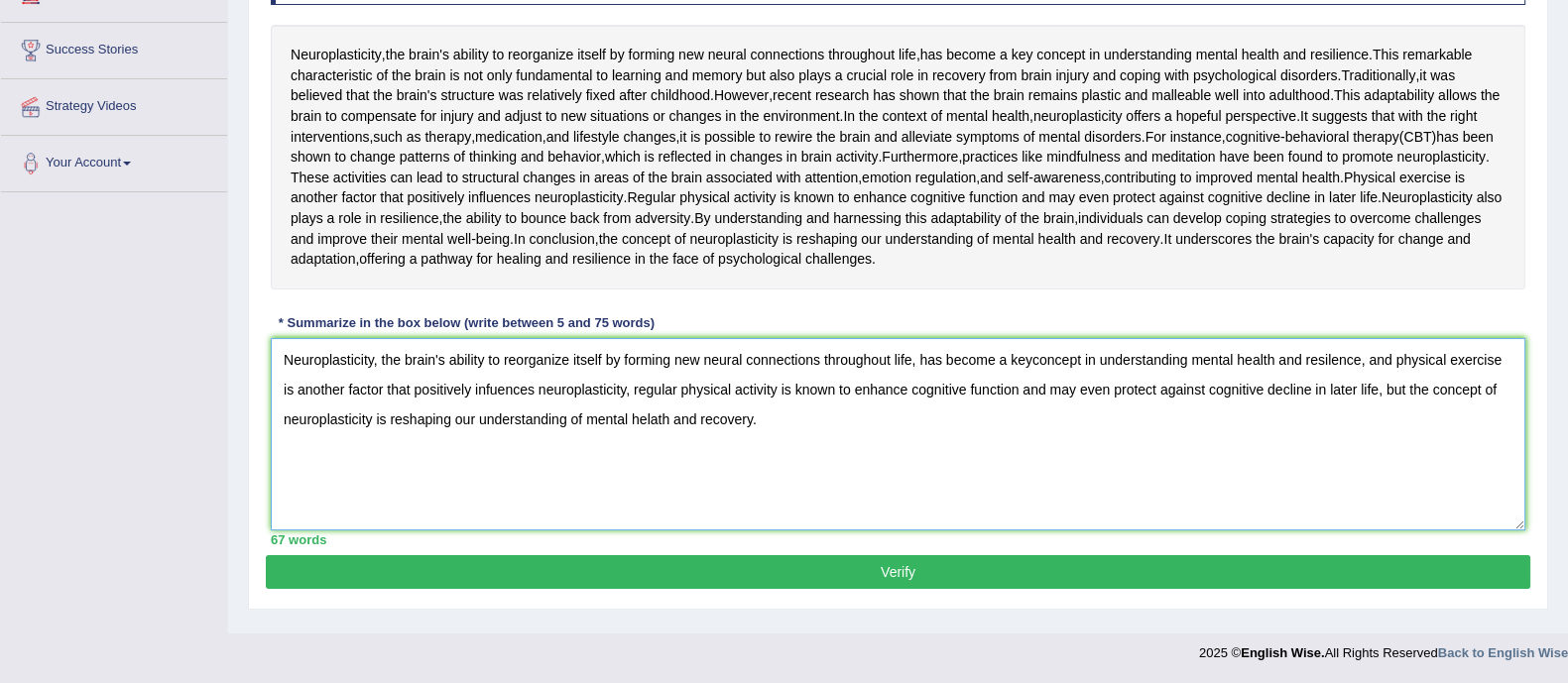 type on "Neuroplasticity, the brain's ability to reorganize itself by forming new neural connections throughout life, has become a keyconcept in understanding mental health and resilence, and physical exercise is another factor that positively infuences neuroplasticity, regular physical activity is known to enhance cognitive function and may even protect against cognitive decline in later life, but the concept of neuroplasticity is reshaping our understanding of mental helath and recovery." 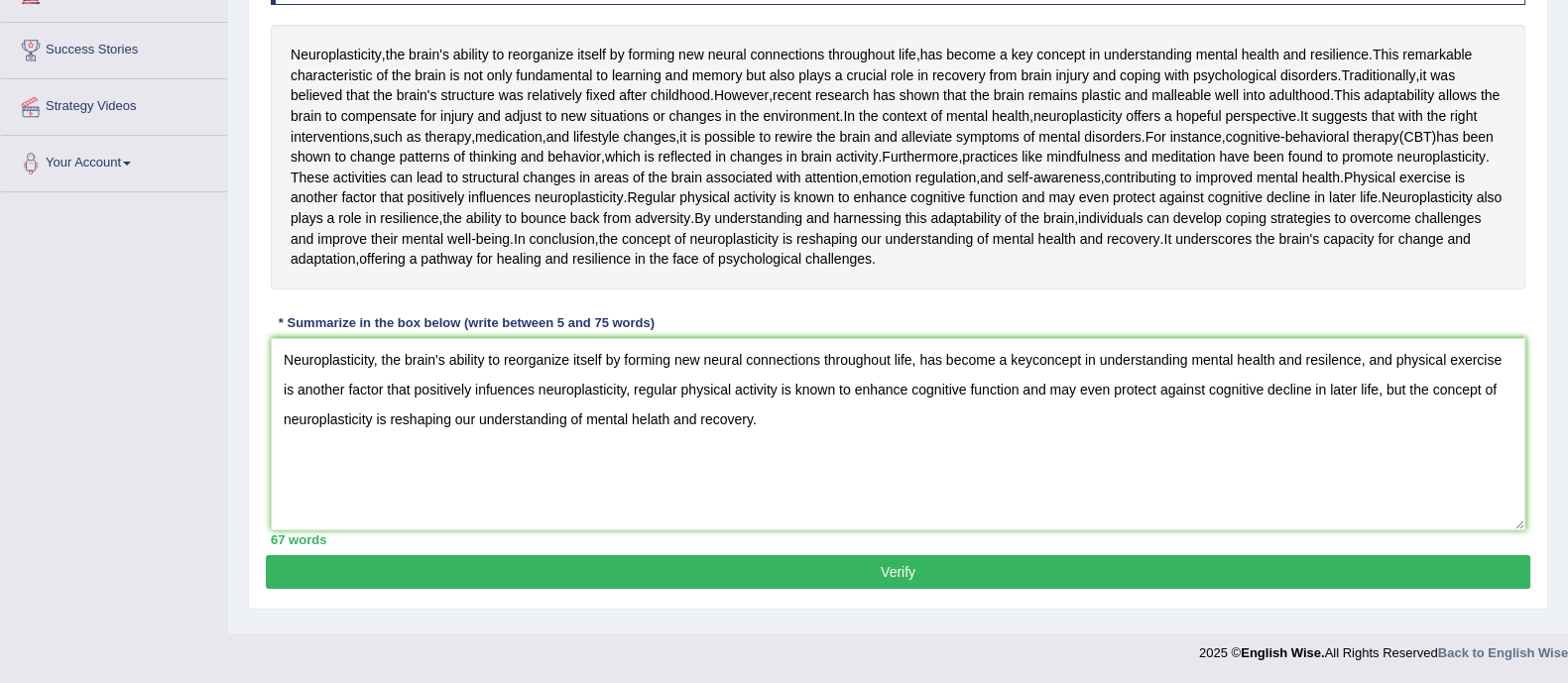 click on "Verify" at bounding box center (898, 572) 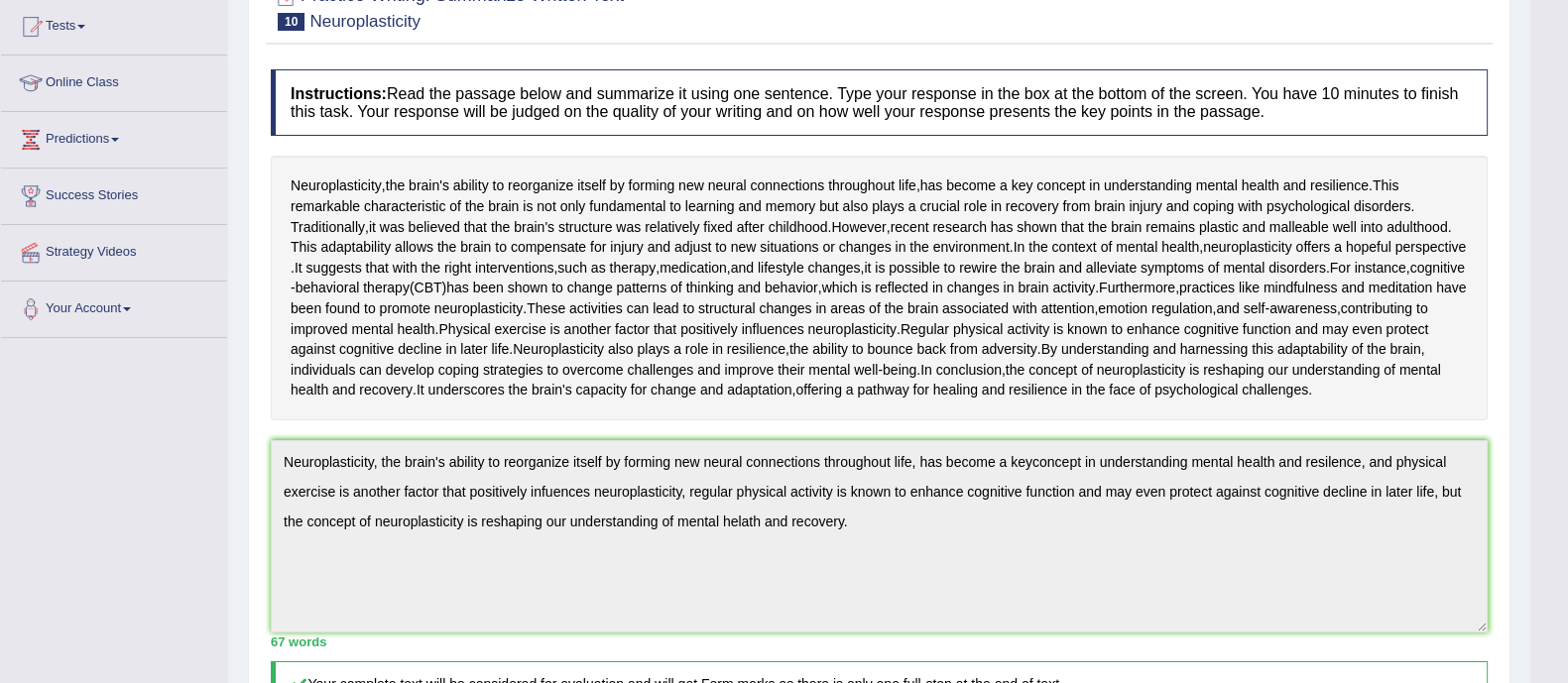 scroll, scrollTop: 0, scrollLeft: 0, axis: both 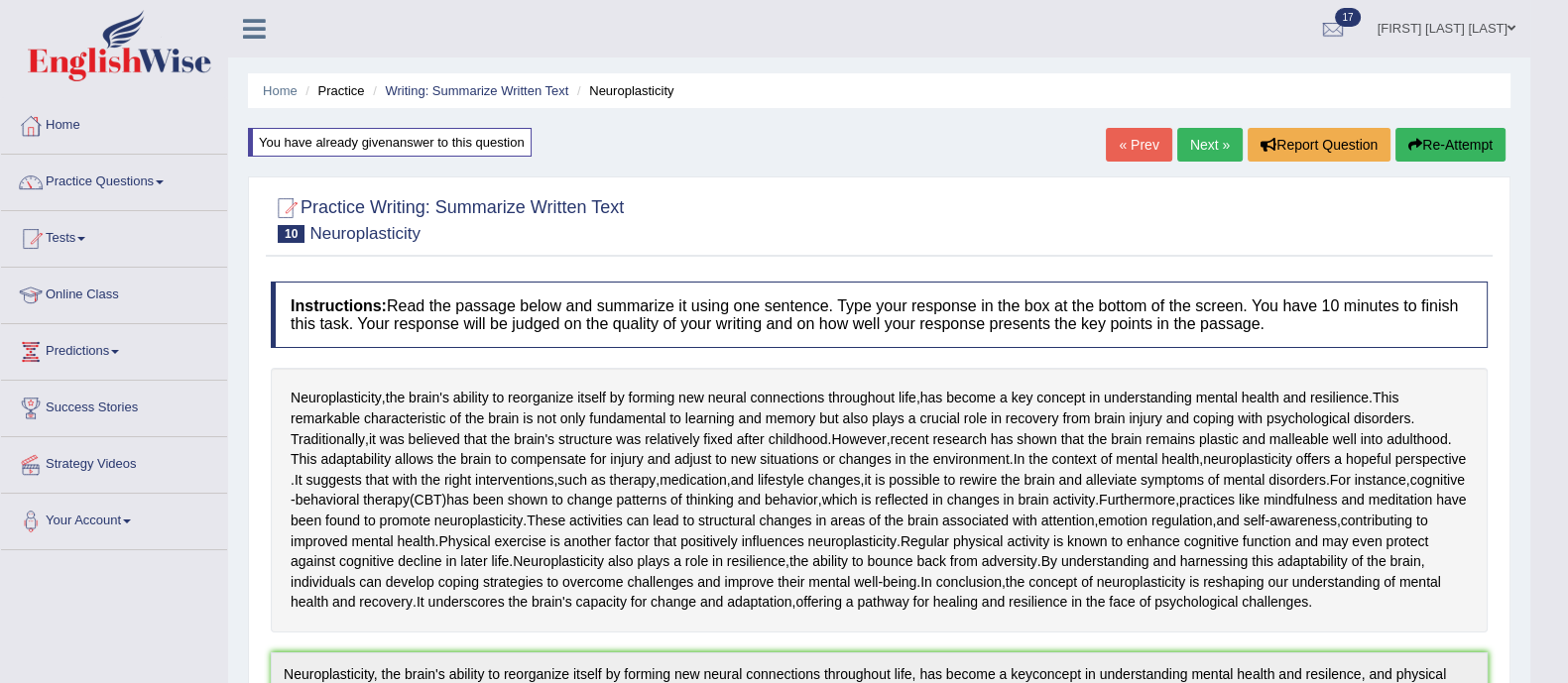 click on "Re-Attempt" at bounding box center [1450, 145] 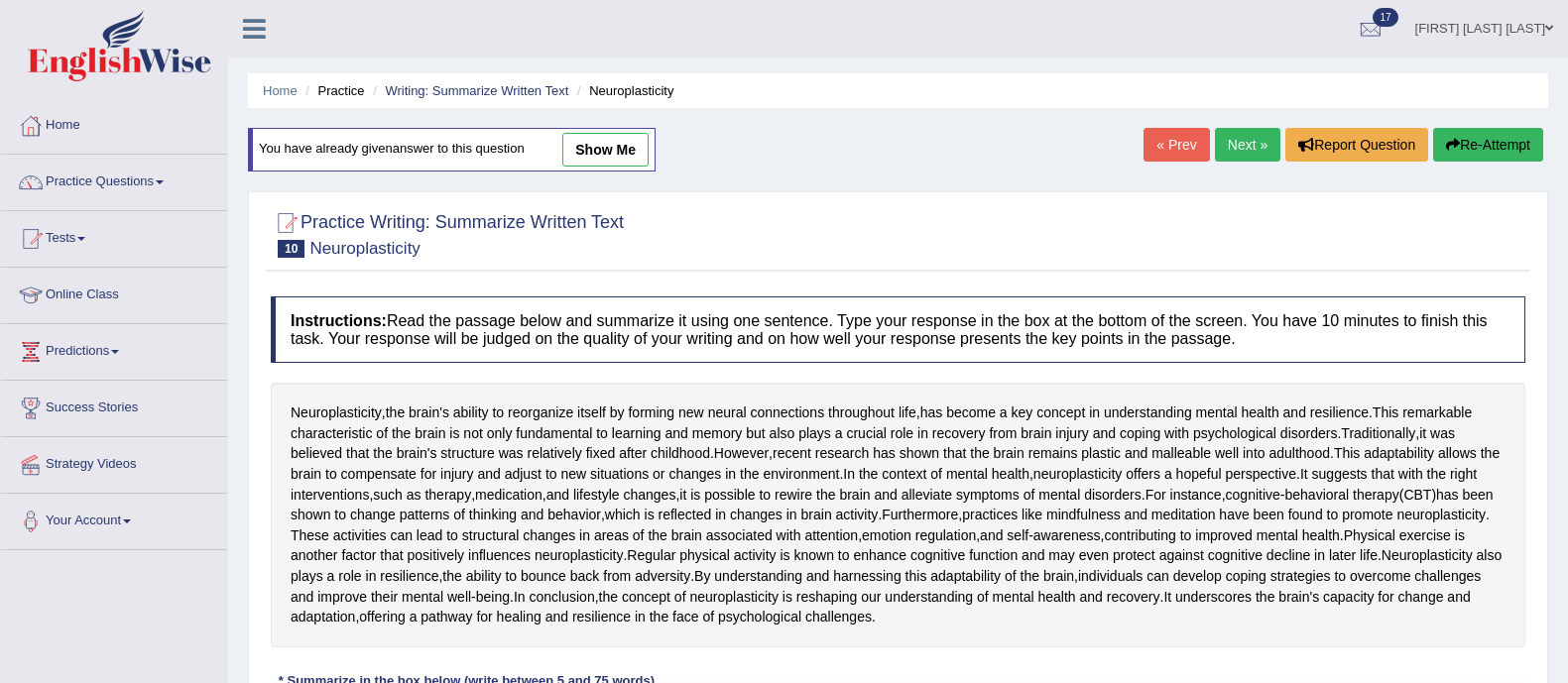 scroll, scrollTop: 260, scrollLeft: 0, axis: vertical 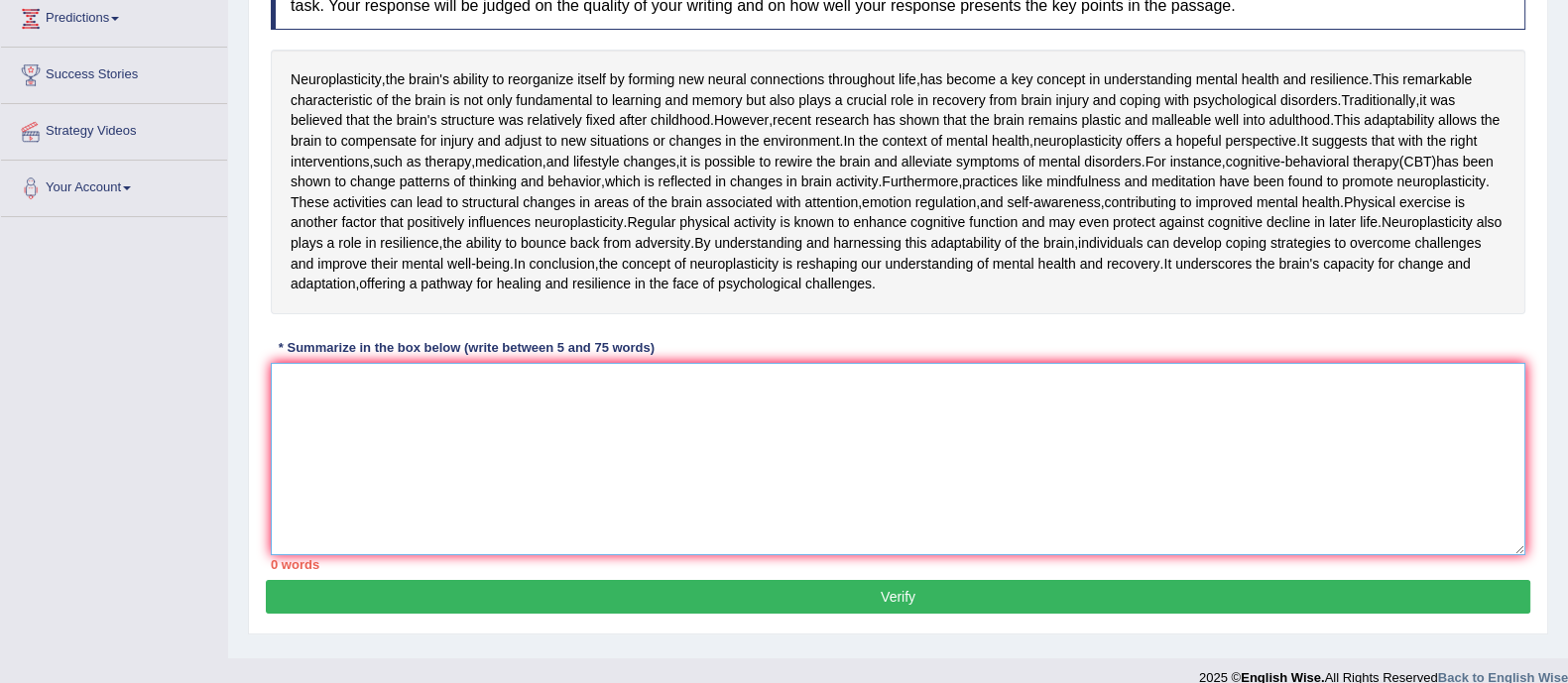 click at bounding box center [898, 459] 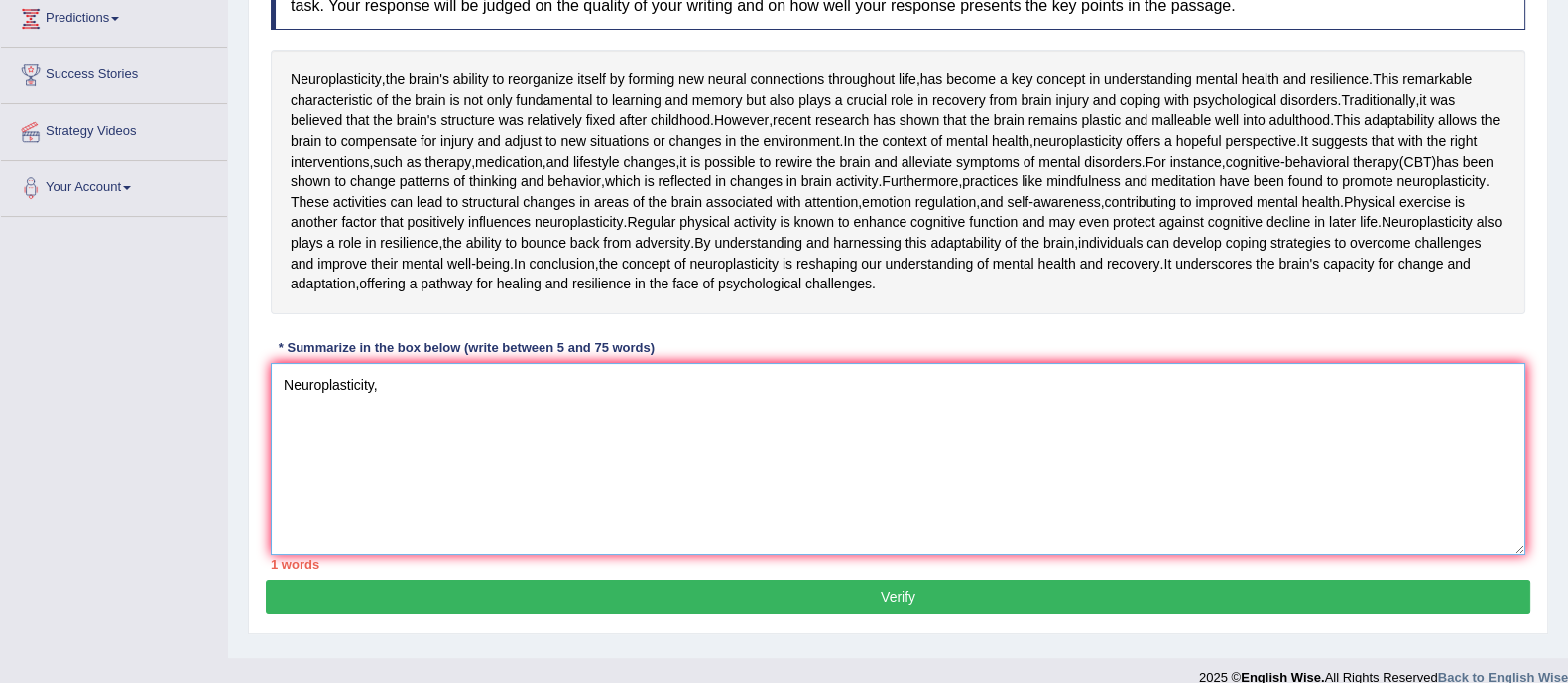 scroll, scrollTop: 78, scrollLeft: 0, axis: vertical 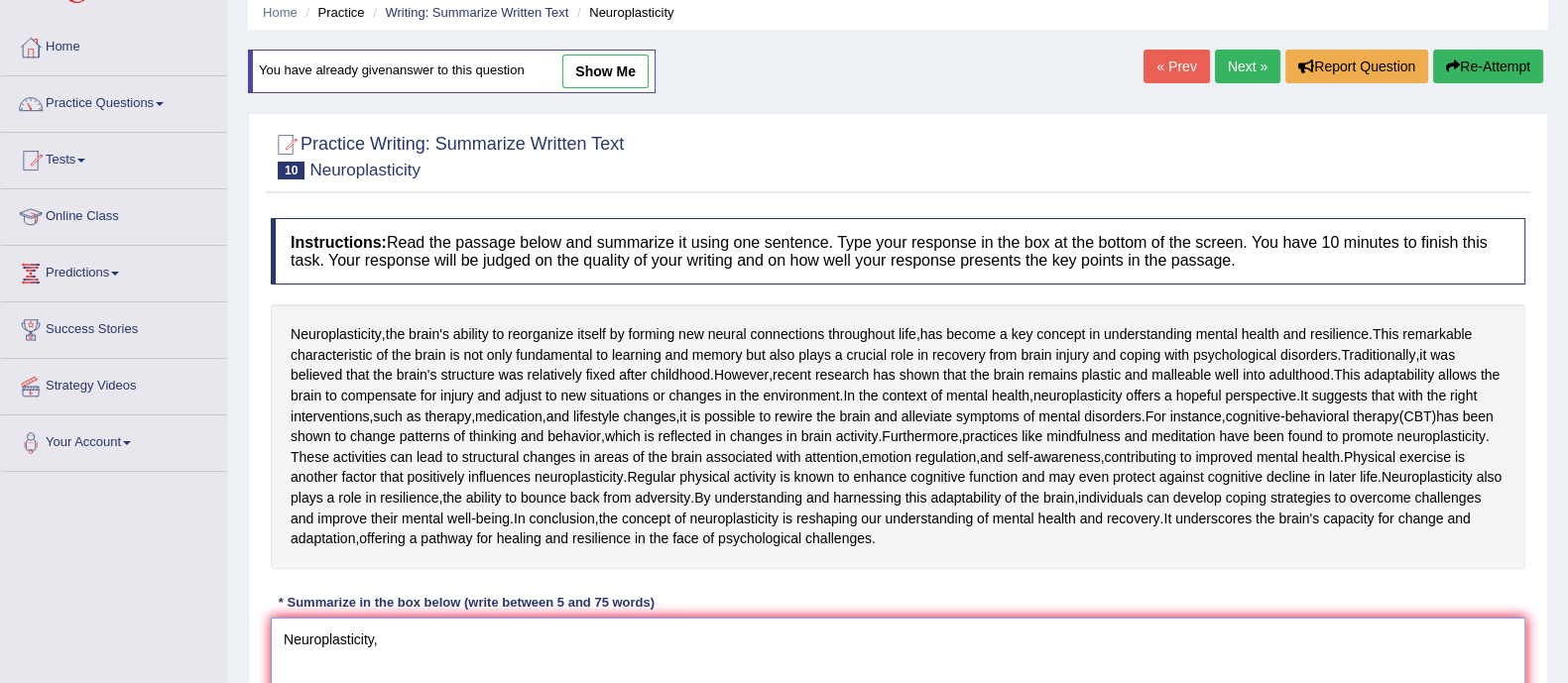 type on "Neuroplasticity," 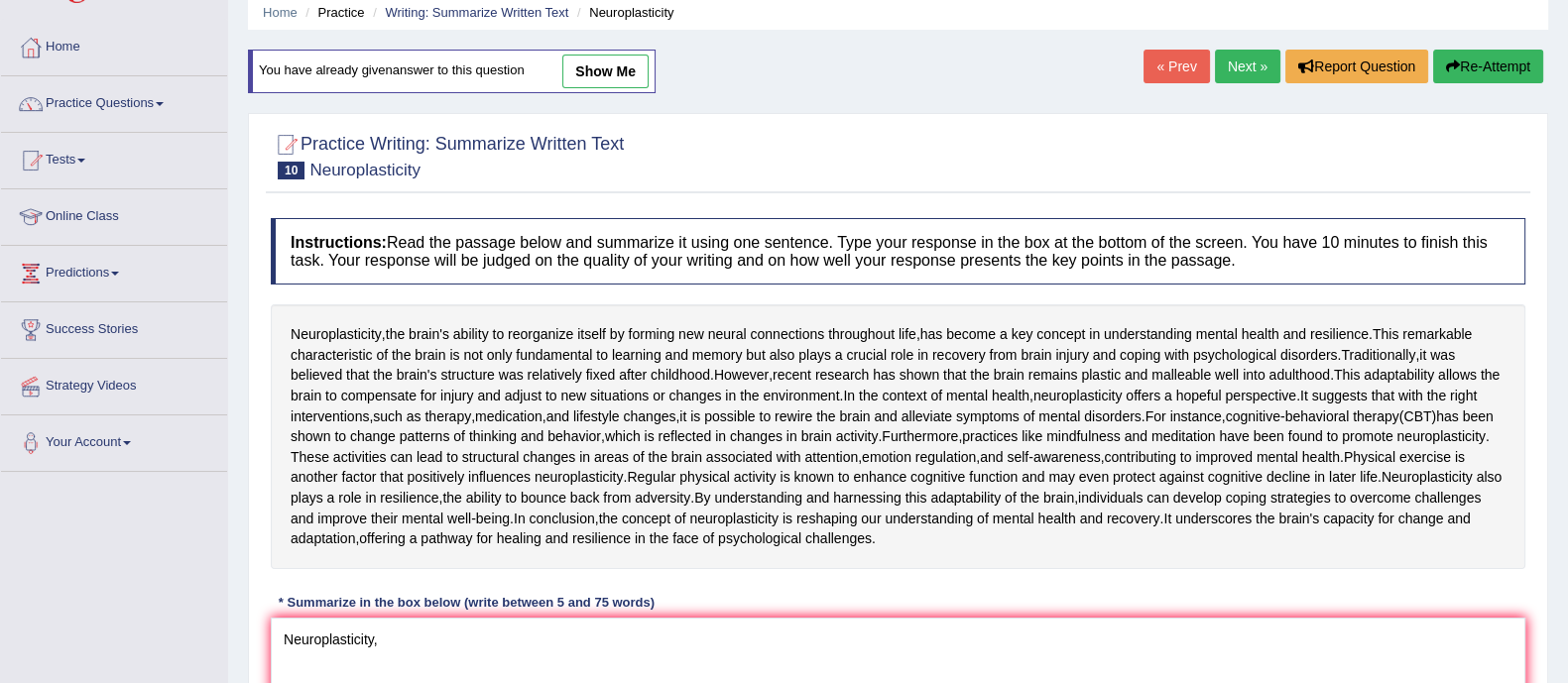 click on "Next »" at bounding box center [1248, 66] 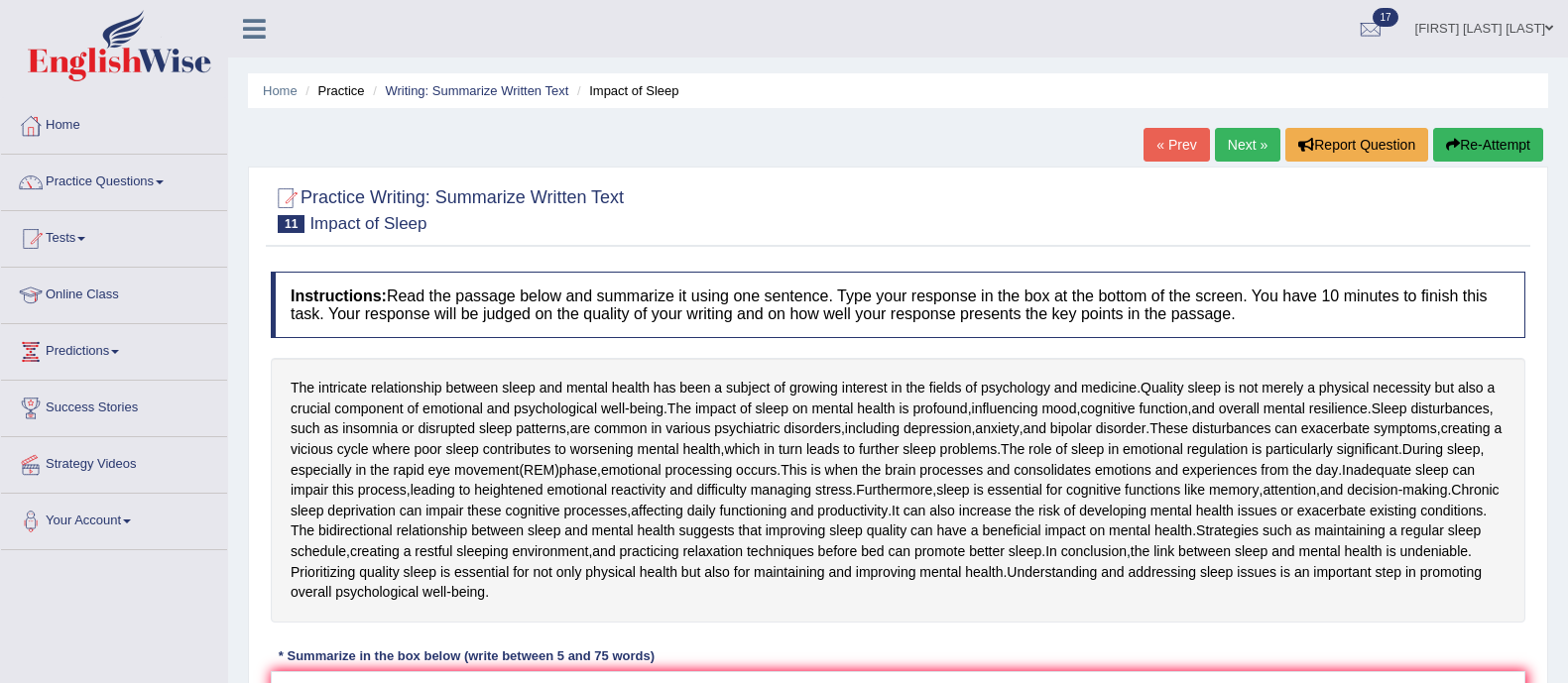 scroll, scrollTop: 357, scrollLeft: 0, axis: vertical 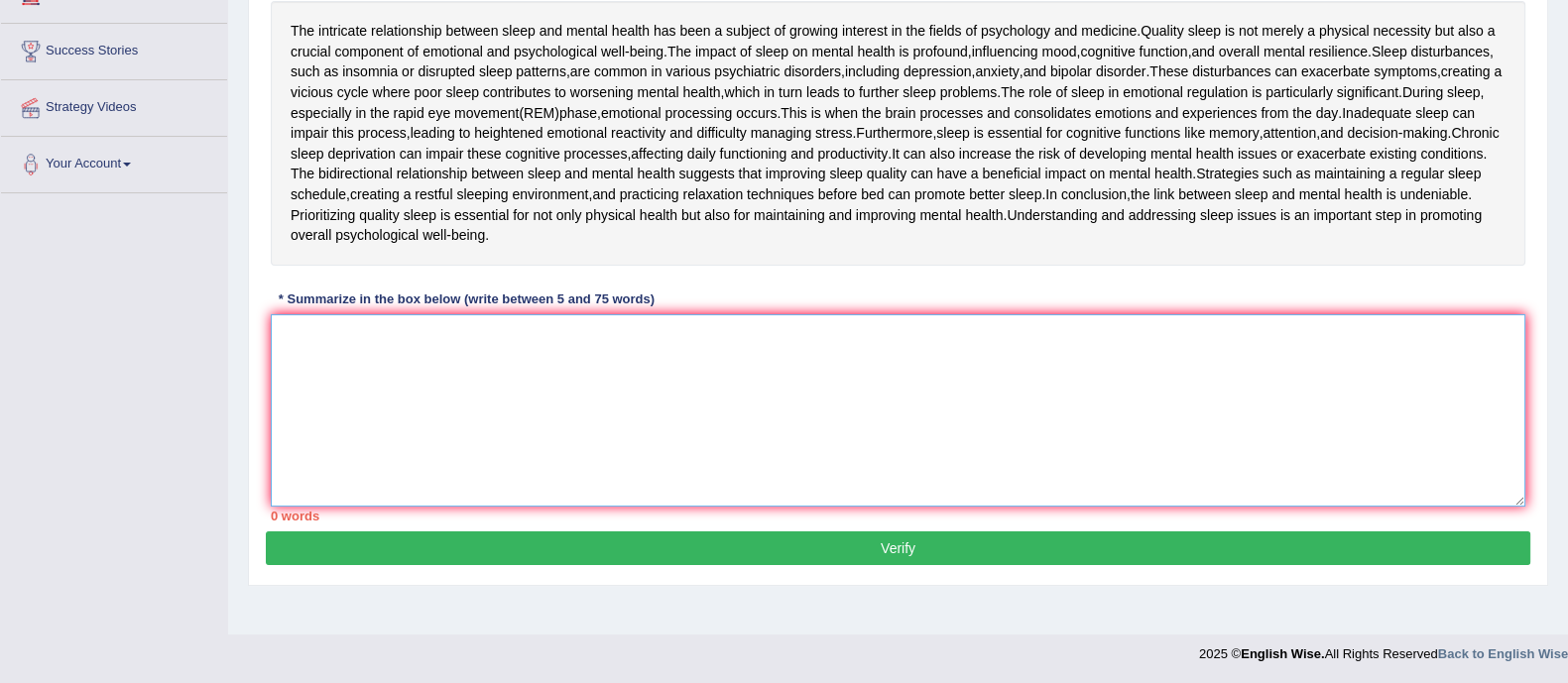 click at bounding box center (898, 410) 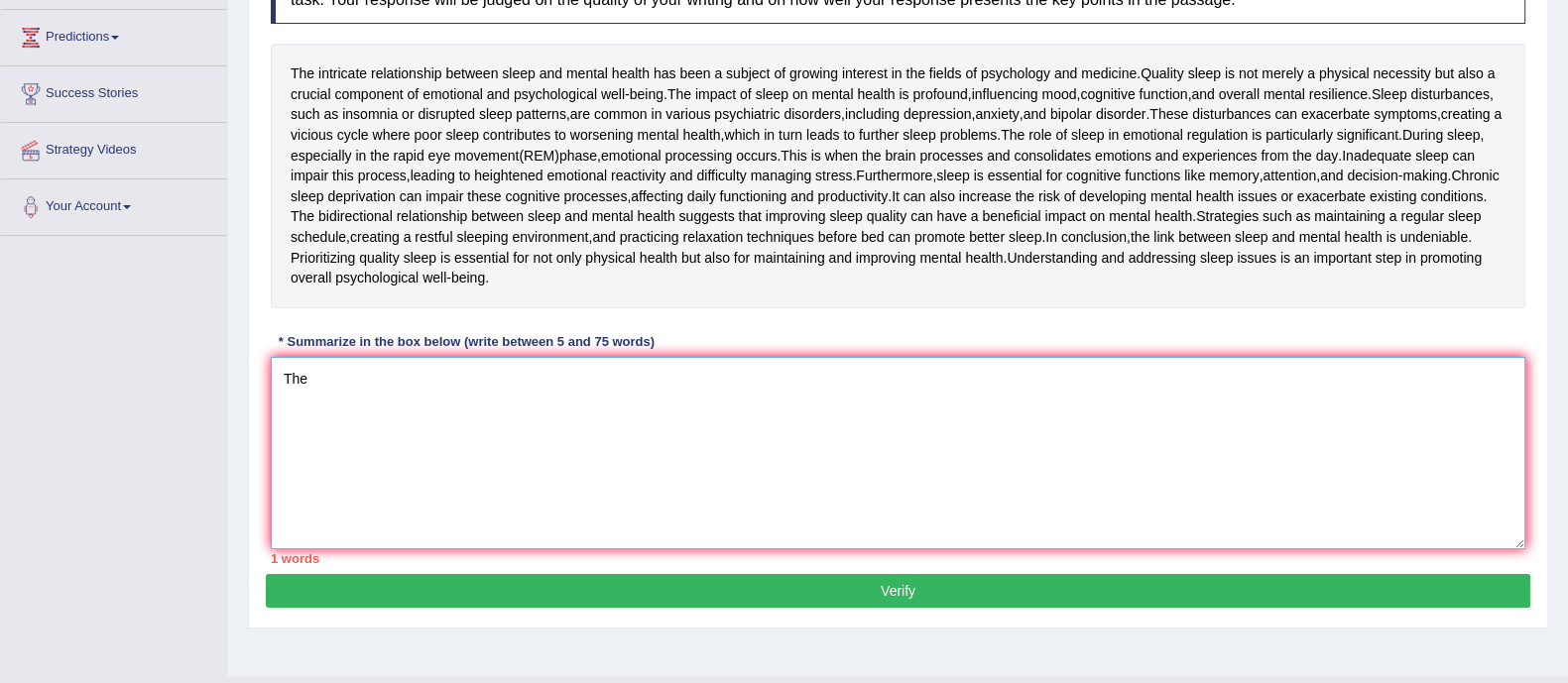 scroll, scrollTop: 319, scrollLeft: 0, axis: vertical 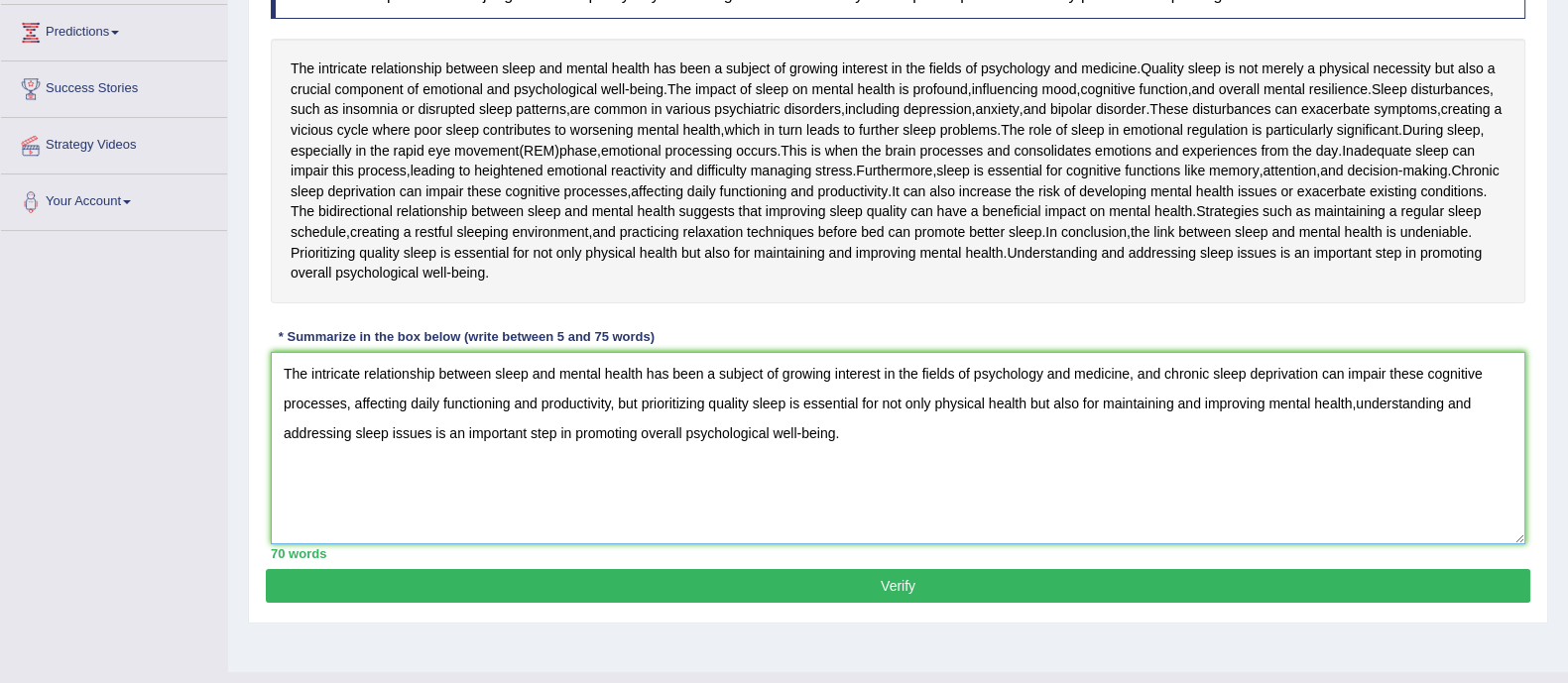 type on "The intricate relationship between sleep and mental health has been a subject of growing interest in the fields of psychology and medicine, and chronic sleep deprivation can impair these cognitive processes, affecting daily functioning and productivity, but prioritizing quality sleep is essential for not only physical health but also for maintaining and improving mental health,understanding and addressing sleep issues is an important step in promoting overall psychological well-being." 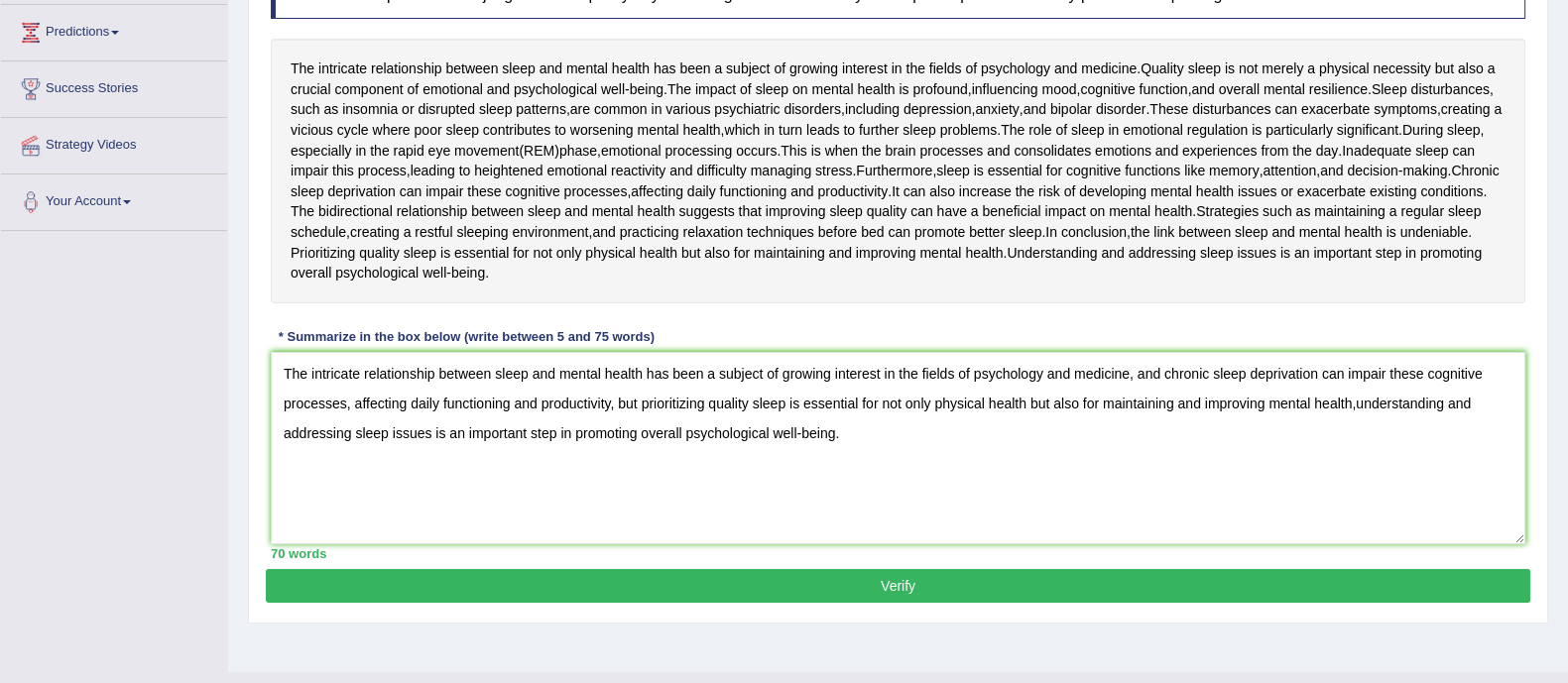 click on "Verify" at bounding box center (898, 586) 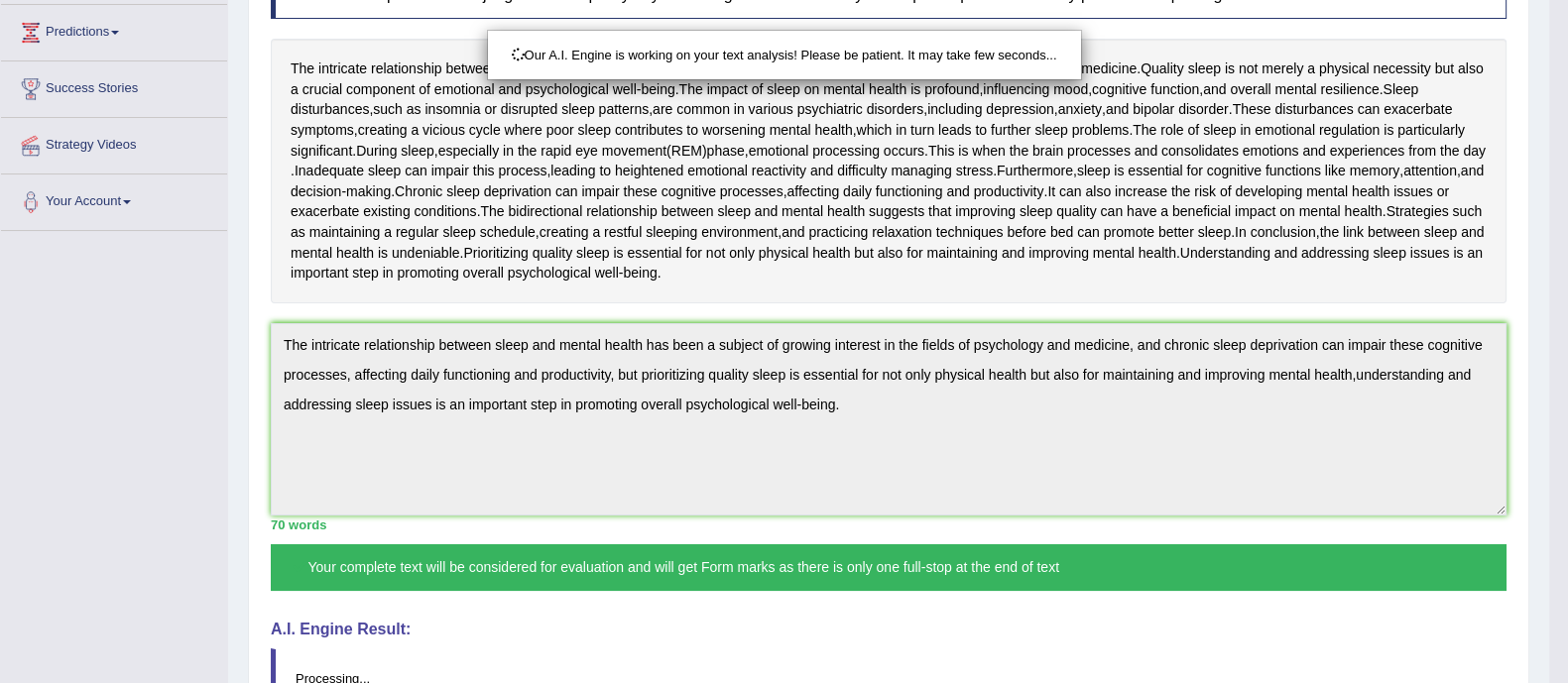 scroll, scrollTop: 544, scrollLeft: 0, axis: vertical 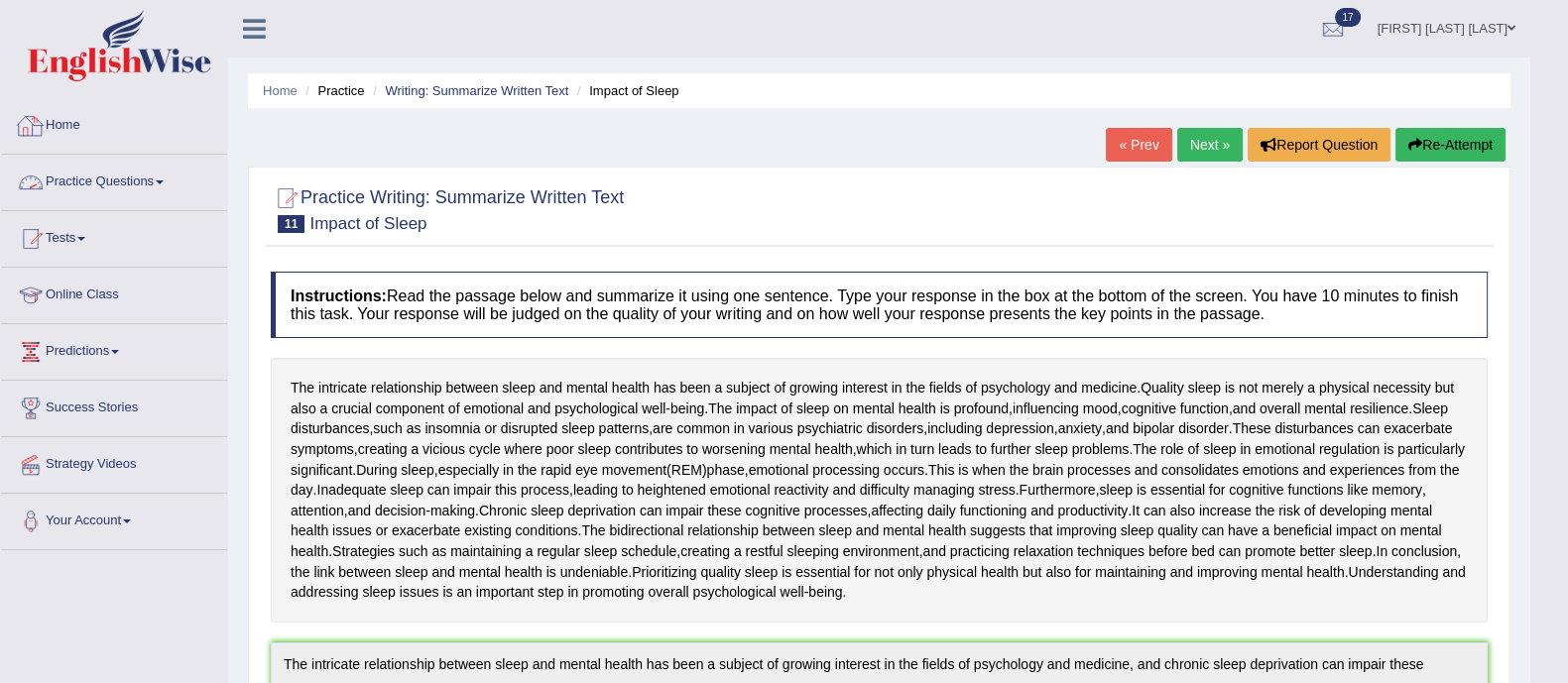 click on "Practice Questions" at bounding box center [114, 179] 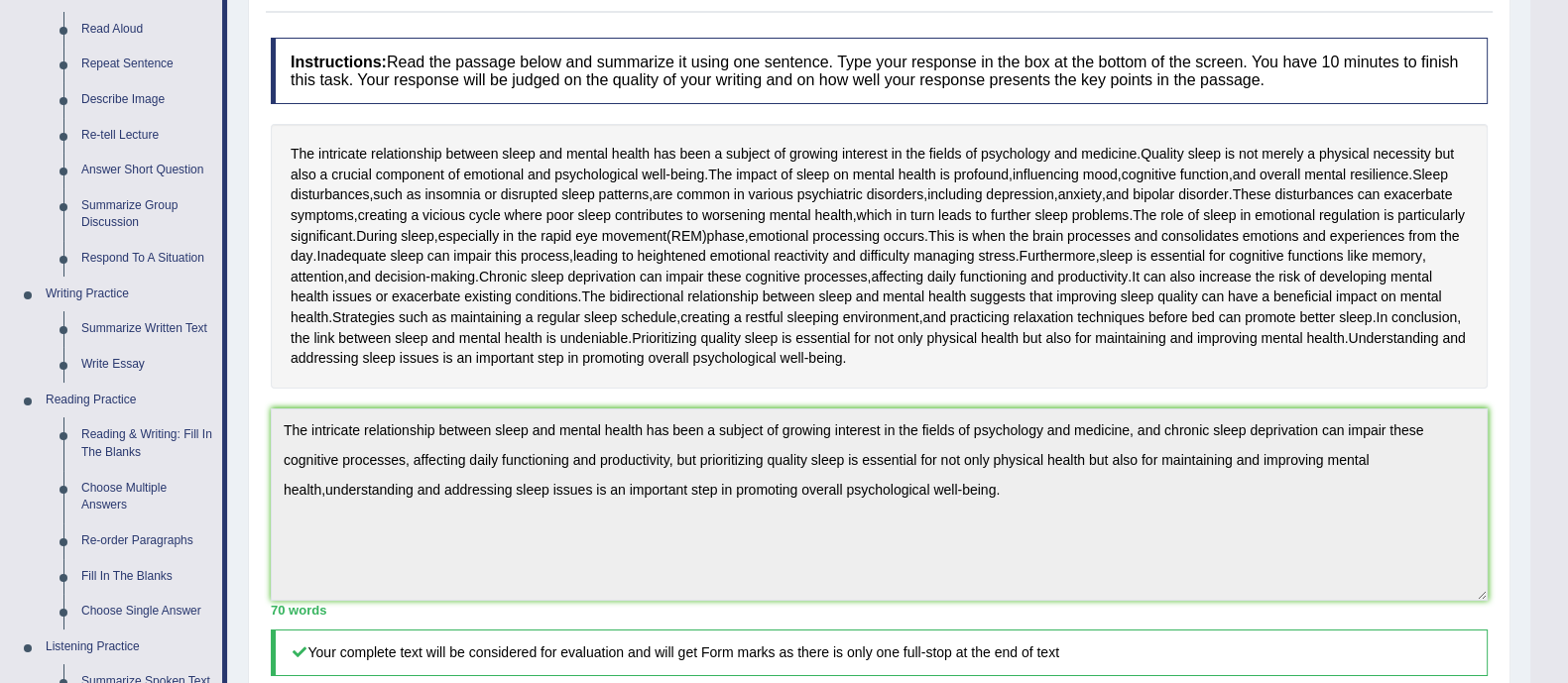 scroll, scrollTop: 338, scrollLeft: 0, axis: vertical 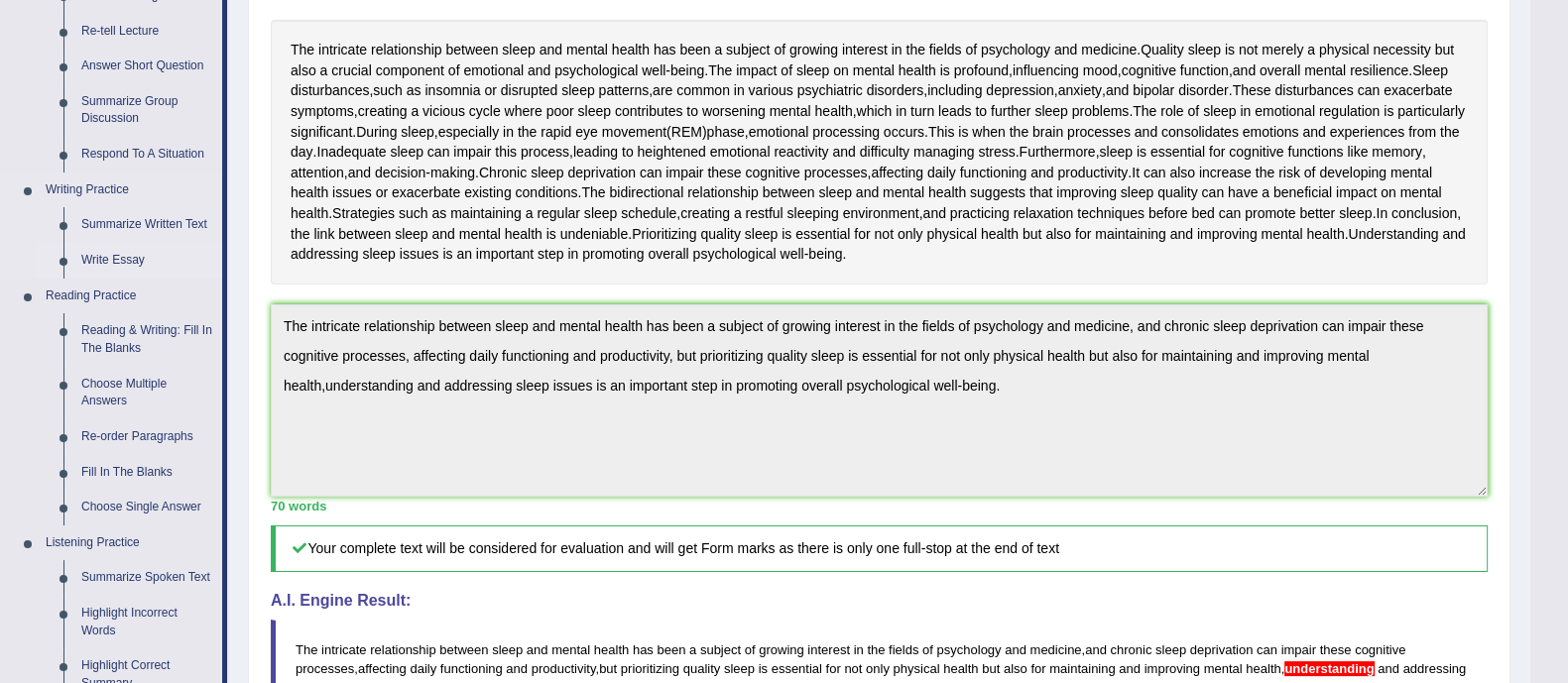 click on "Write Essay" at bounding box center [147, 261] 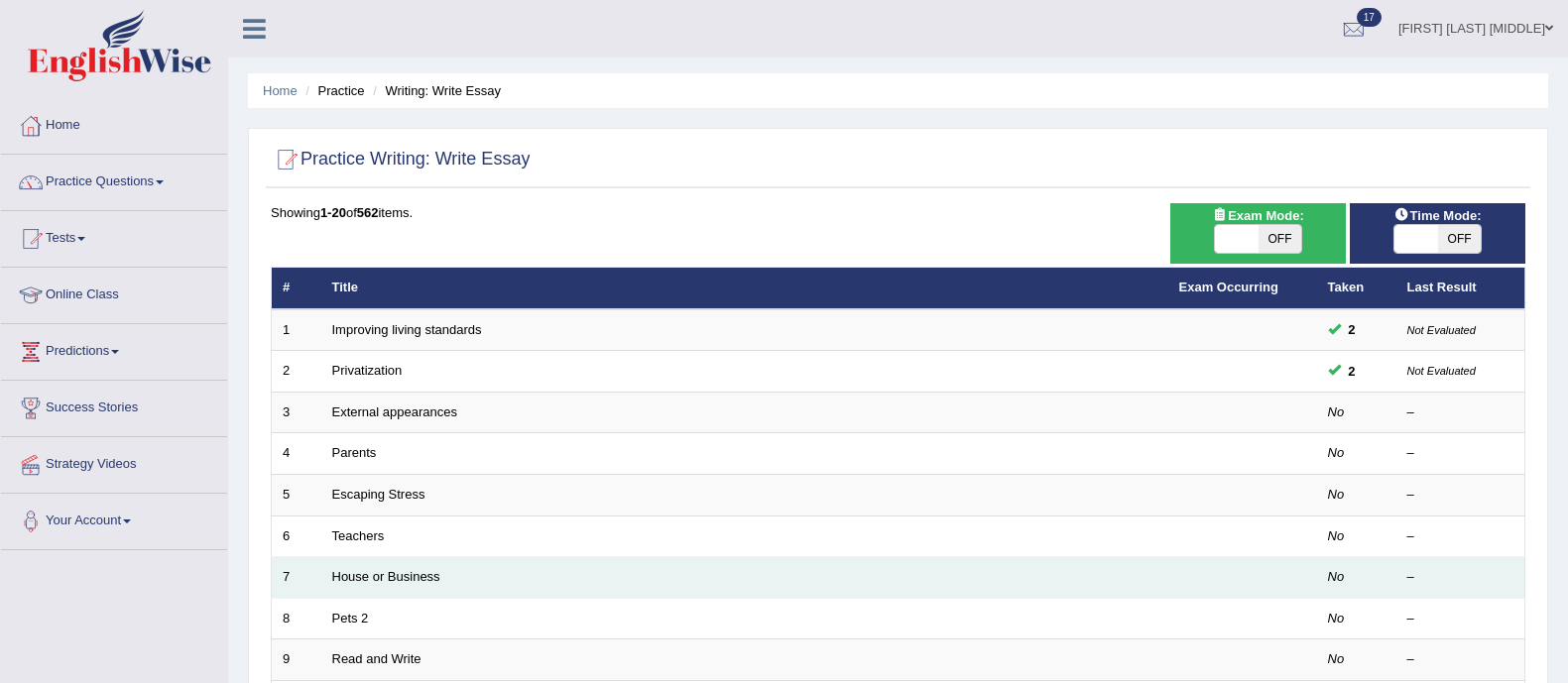 scroll, scrollTop: 0, scrollLeft: 0, axis: both 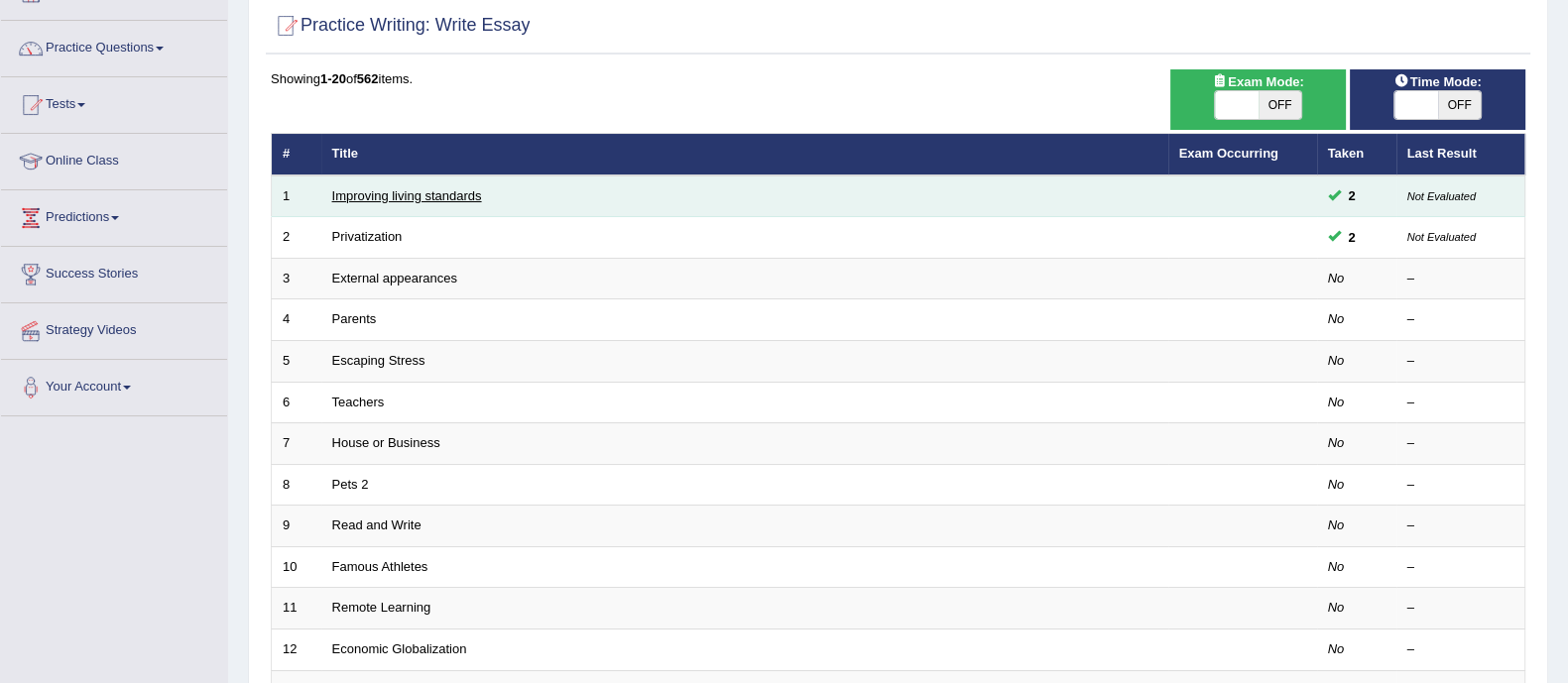 click on "Improving living standards" at bounding box center (407, 195) 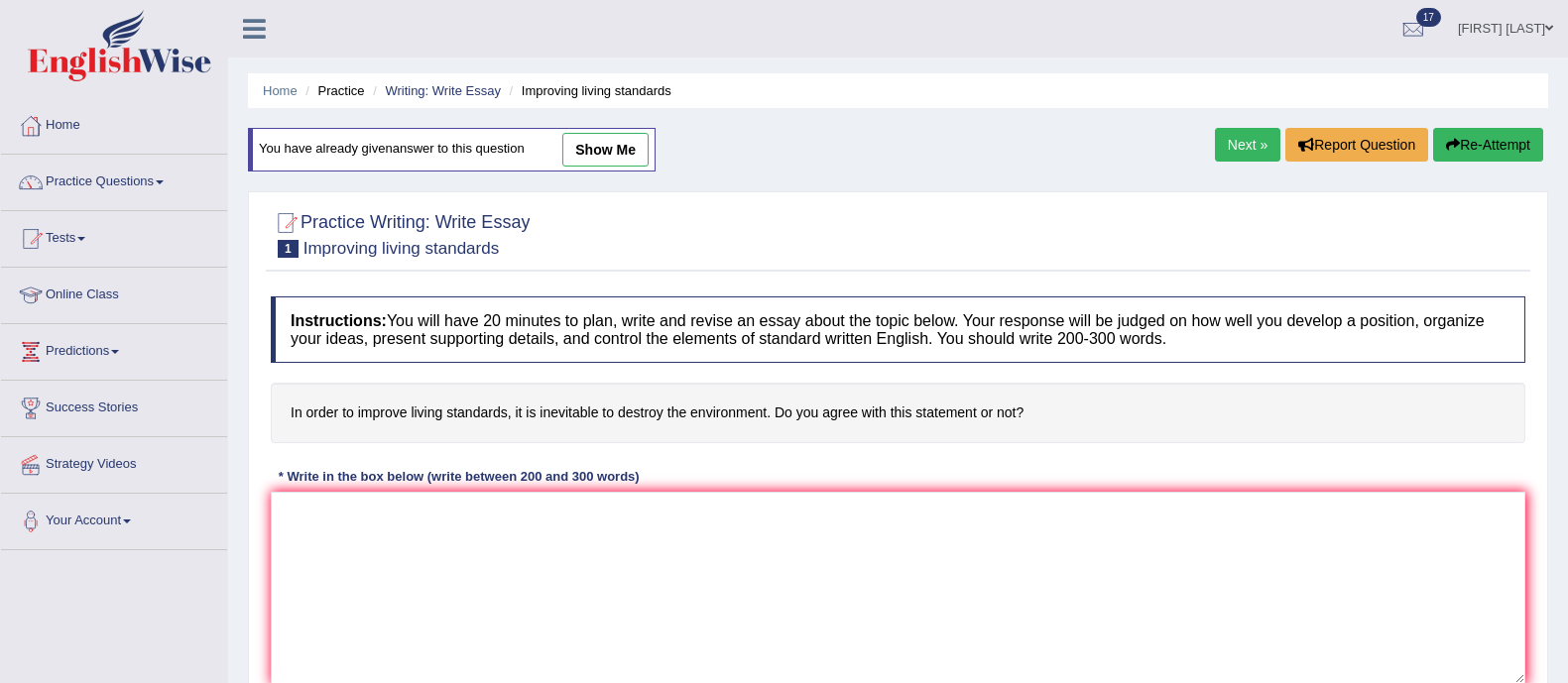 scroll, scrollTop: 251, scrollLeft: 0, axis: vertical 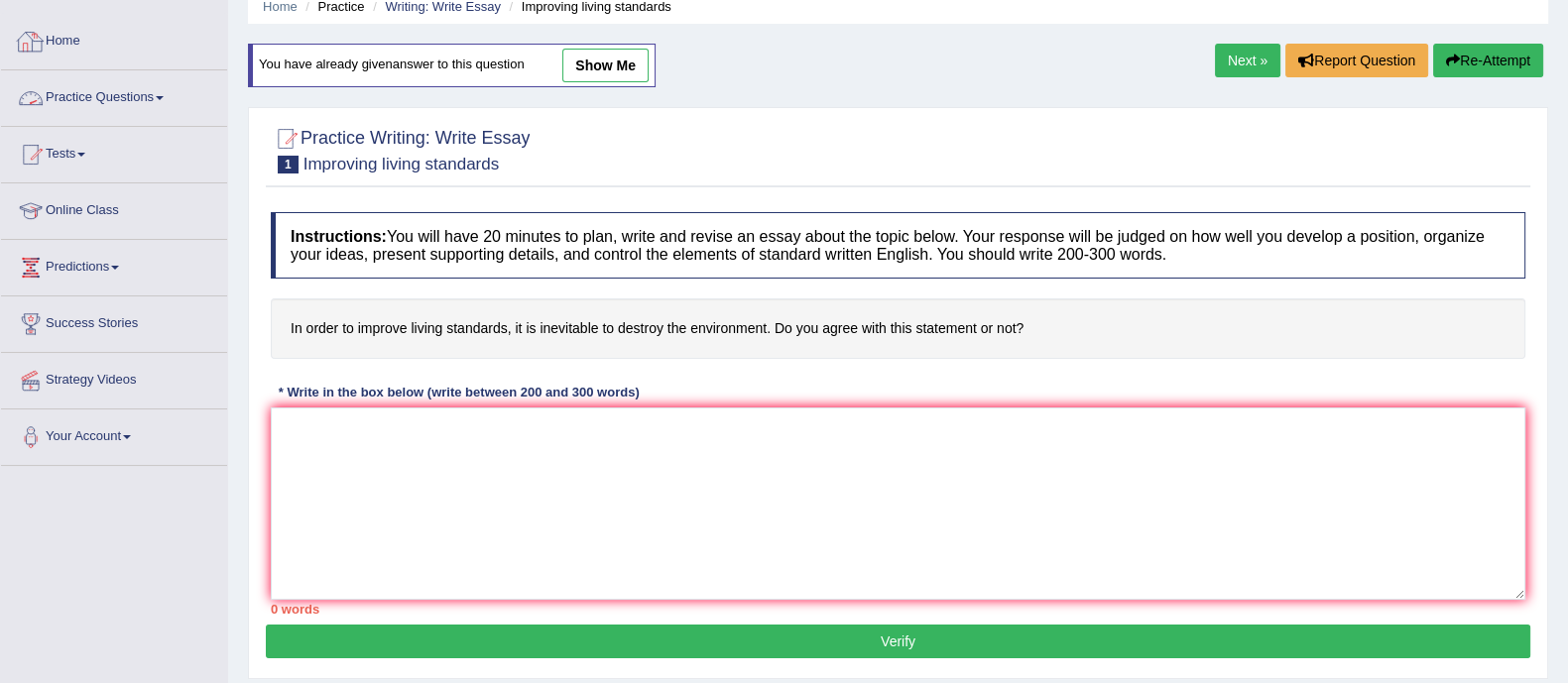 click on "Practice Questions" at bounding box center (114, 95) 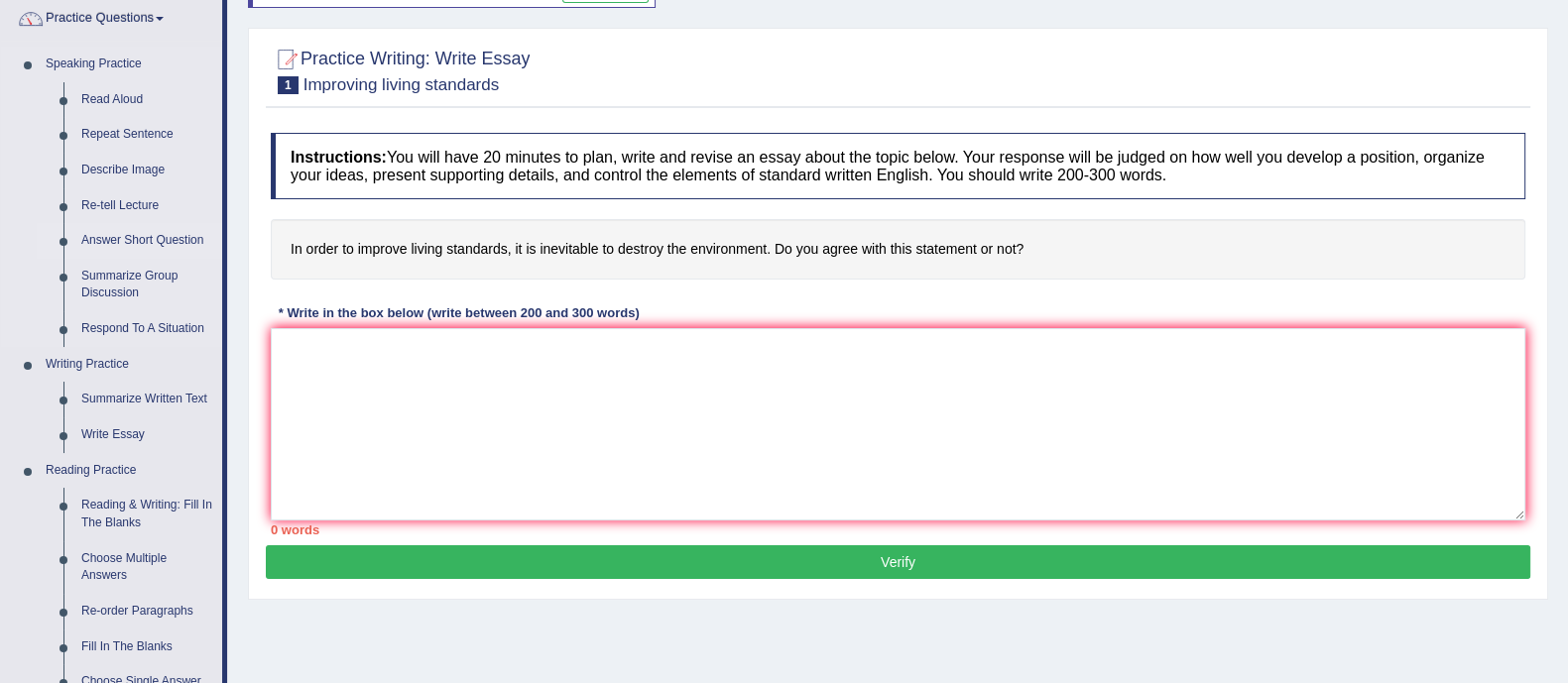 scroll, scrollTop: 169, scrollLeft: 0, axis: vertical 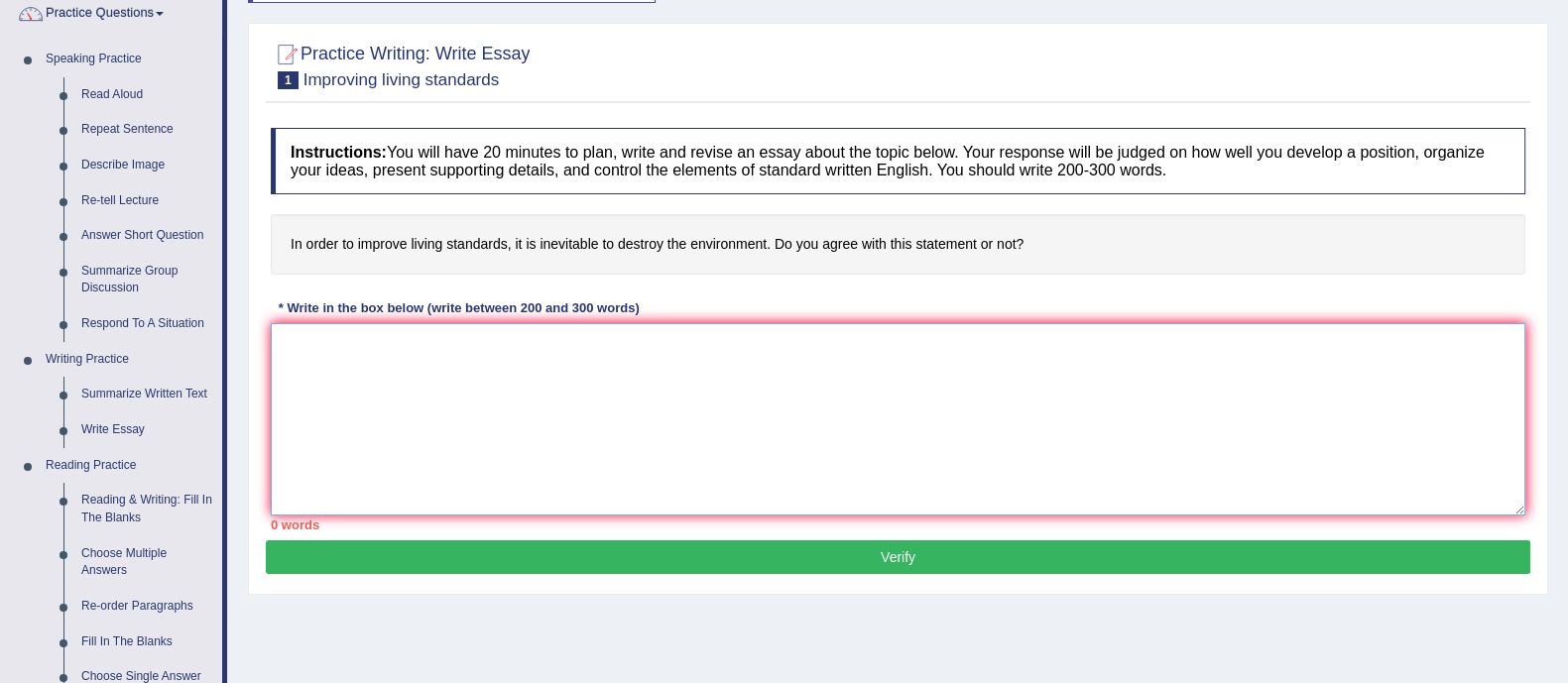 click at bounding box center [898, 419] 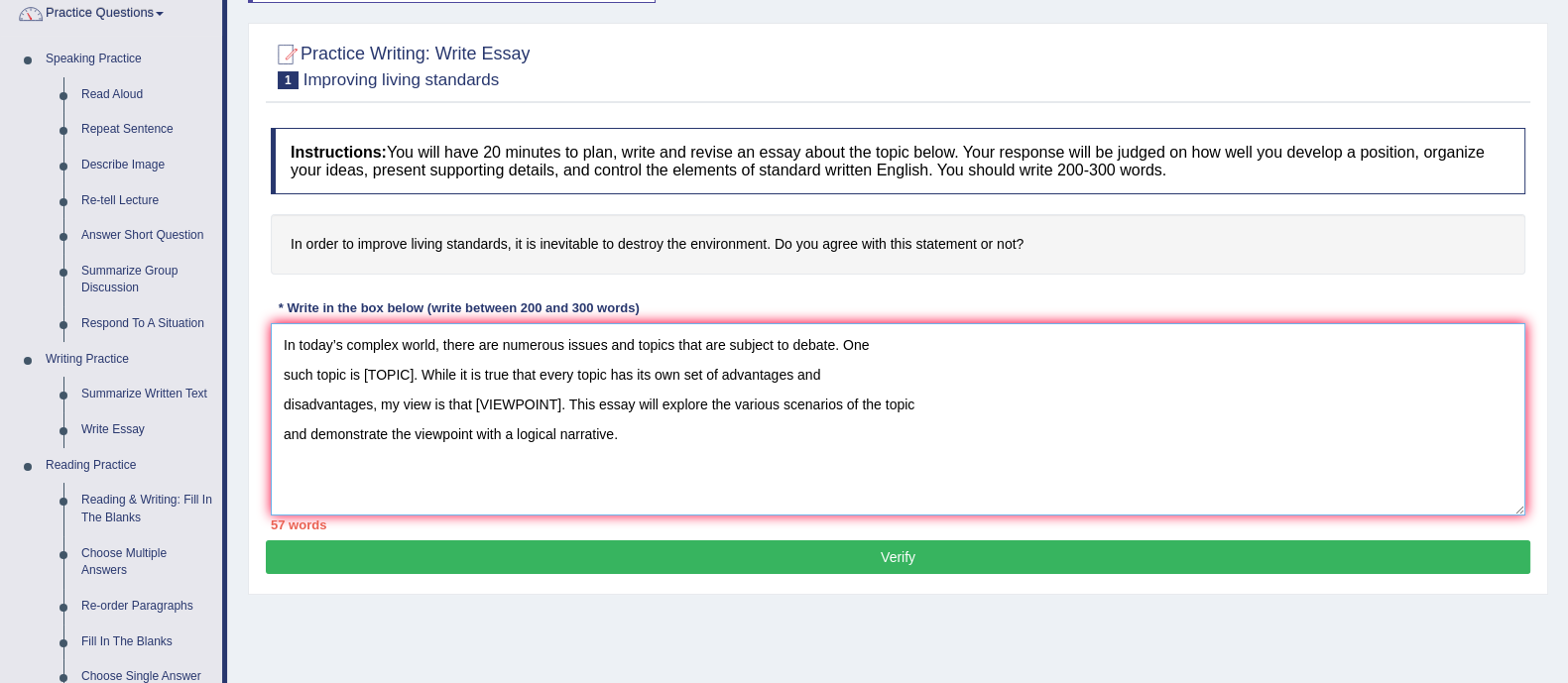 drag, startPoint x: 409, startPoint y: 374, endPoint x: 368, endPoint y: 374, distance: 41 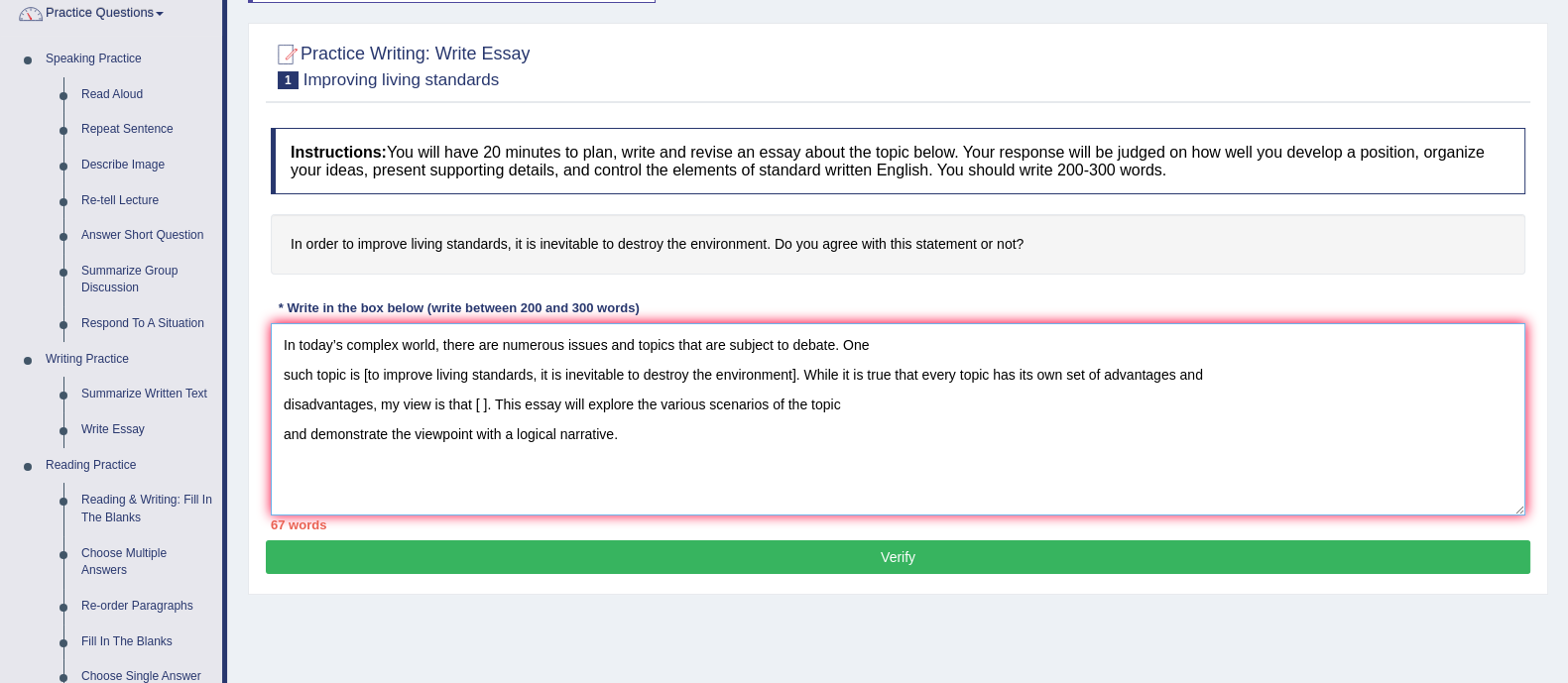 click on "In today’s complex world, there are numerous issues and topics that are subject to debate. One
such topic is [to improve living standards, it is inevitable to destroy the environment]. While it is true that every topic has its own set of advantages and
disadvantages, my view is that [ ]. This essay will explore the various scenarios of the topic
and demonstrate the viewpoint with a logical narrative." at bounding box center (898, 419) 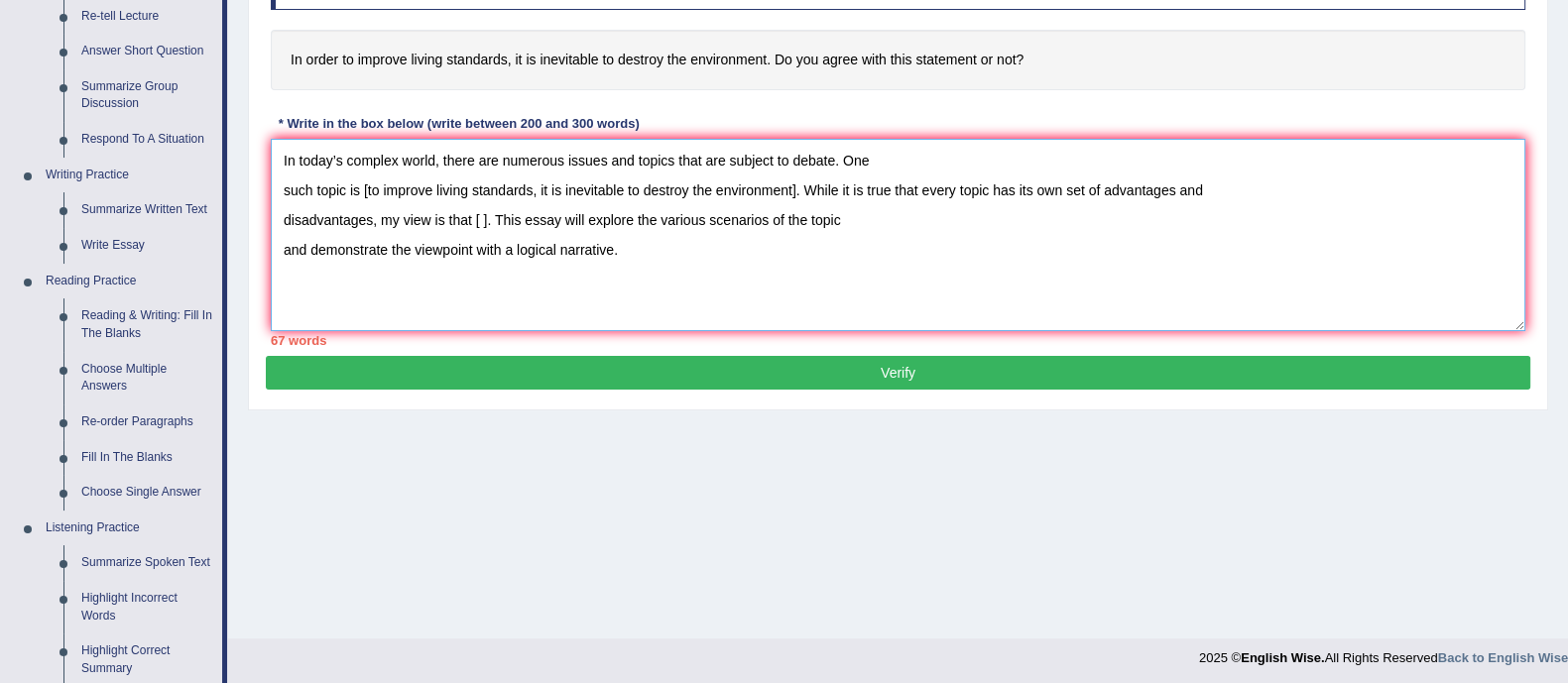 scroll, scrollTop: 364, scrollLeft: 0, axis: vertical 